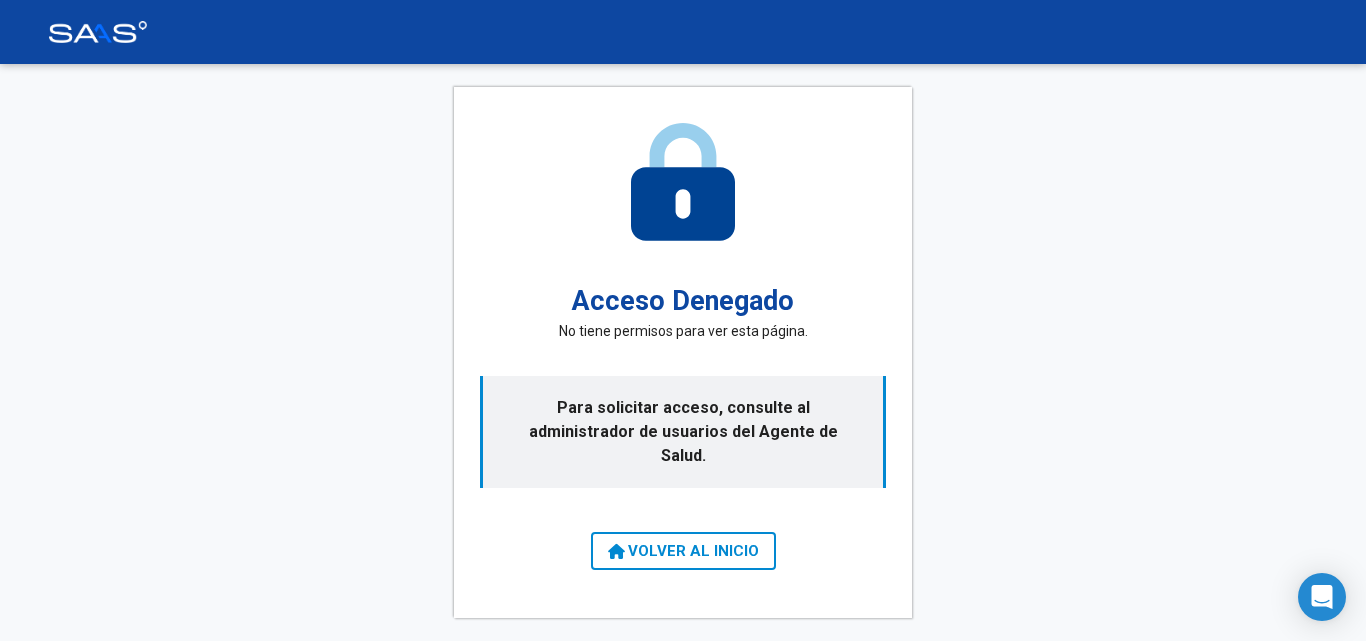 scroll, scrollTop: 0, scrollLeft: 0, axis: both 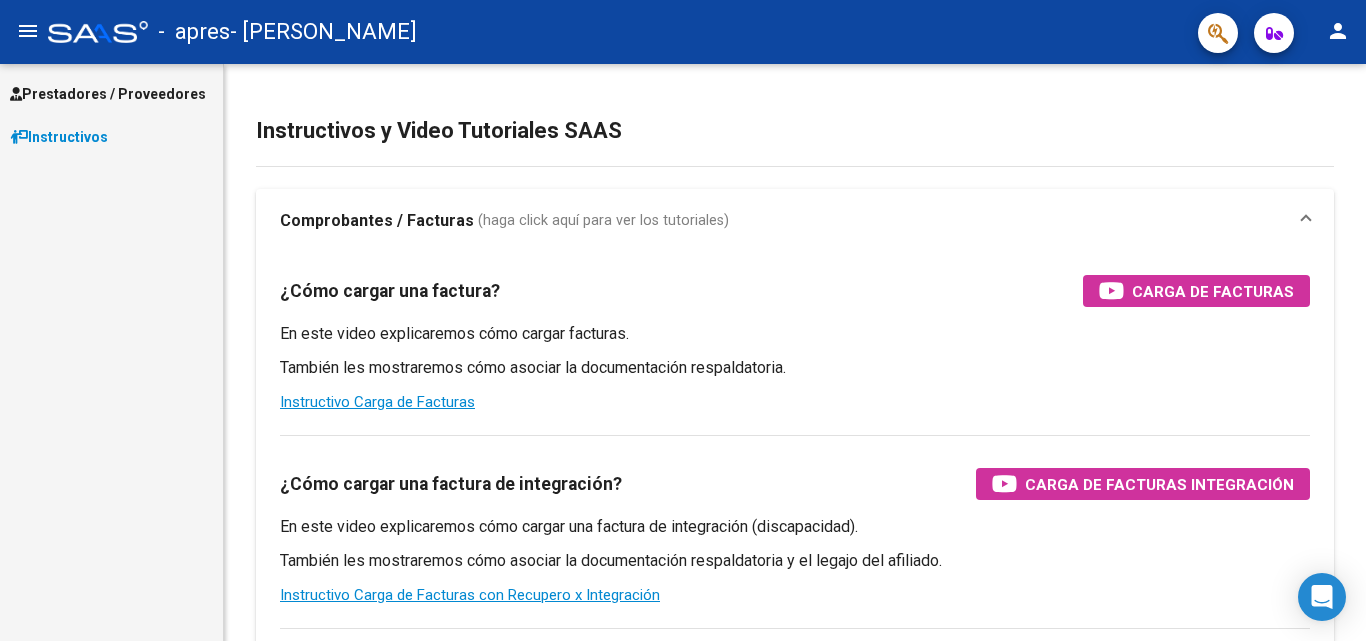 click on "Prestadores / Proveedores" at bounding box center [108, 94] 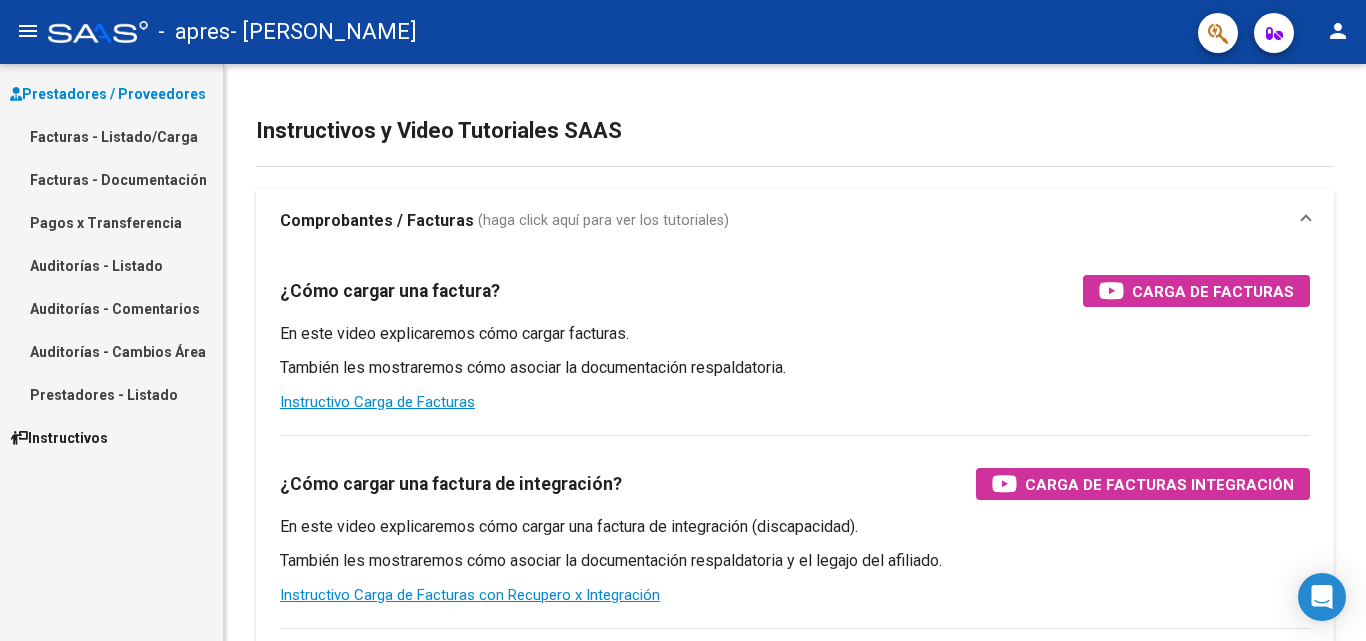 click on "Pagos x Transferencia" at bounding box center [111, 222] 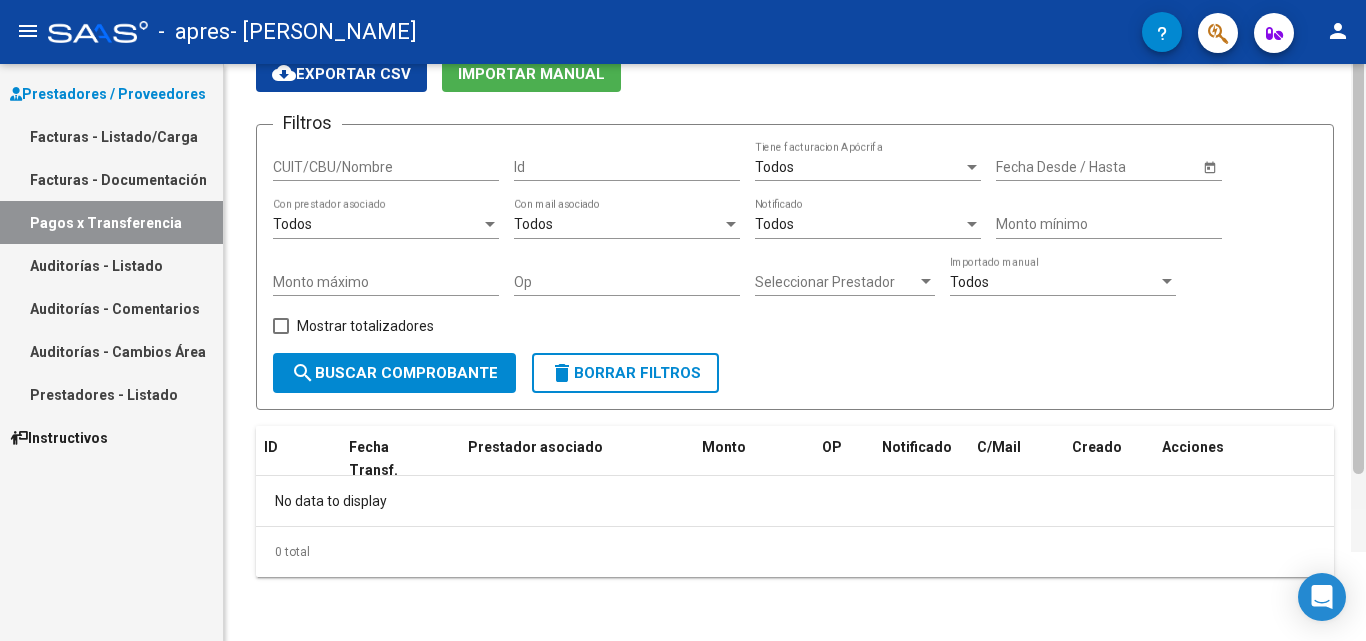 scroll, scrollTop: 0, scrollLeft: 0, axis: both 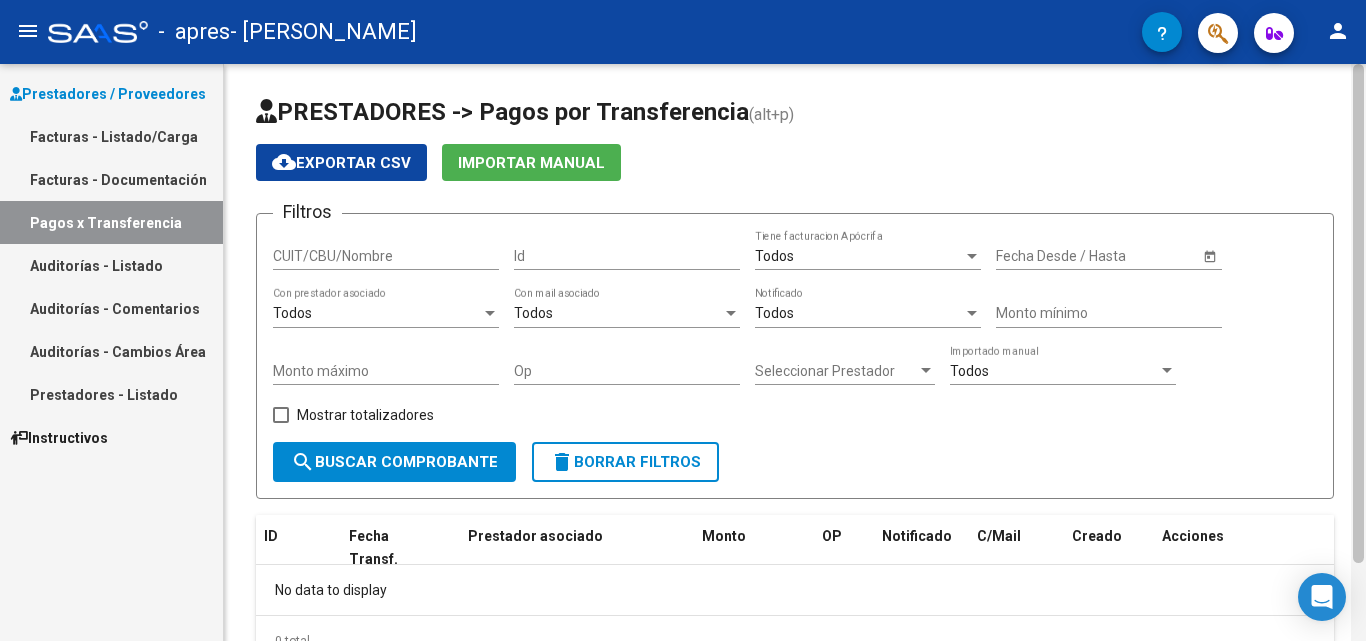 drag, startPoint x: 1362, startPoint y: 177, endPoint x: 1365, endPoint y: 93, distance: 84.05355 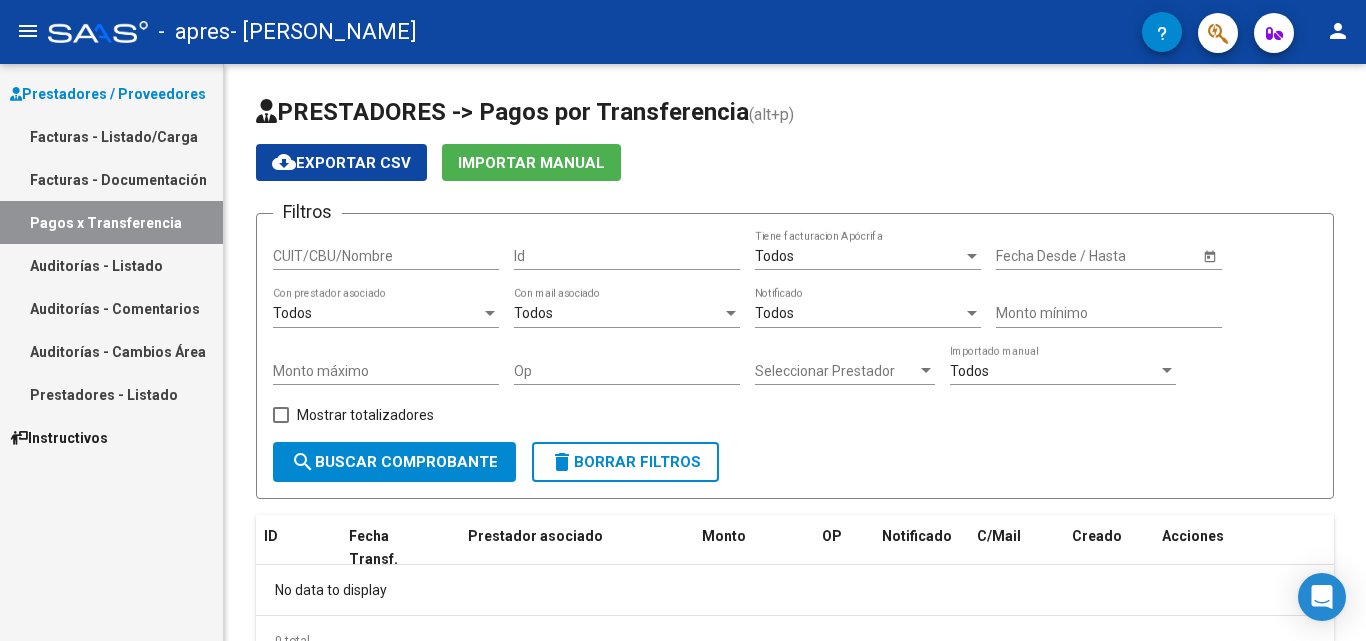 click on "Facturas - Listado/Carga" at bounding box center (111, 136) 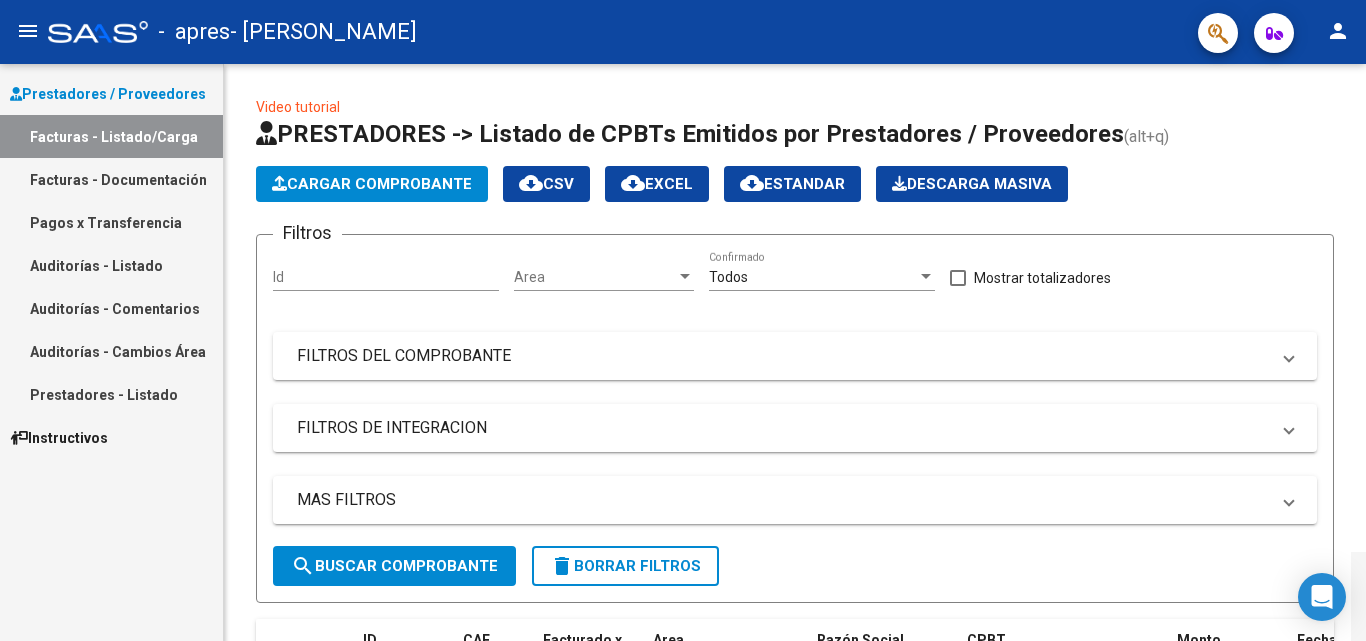 scroll, scrollTop: 488, scrollLeft: 0, axis: vertical 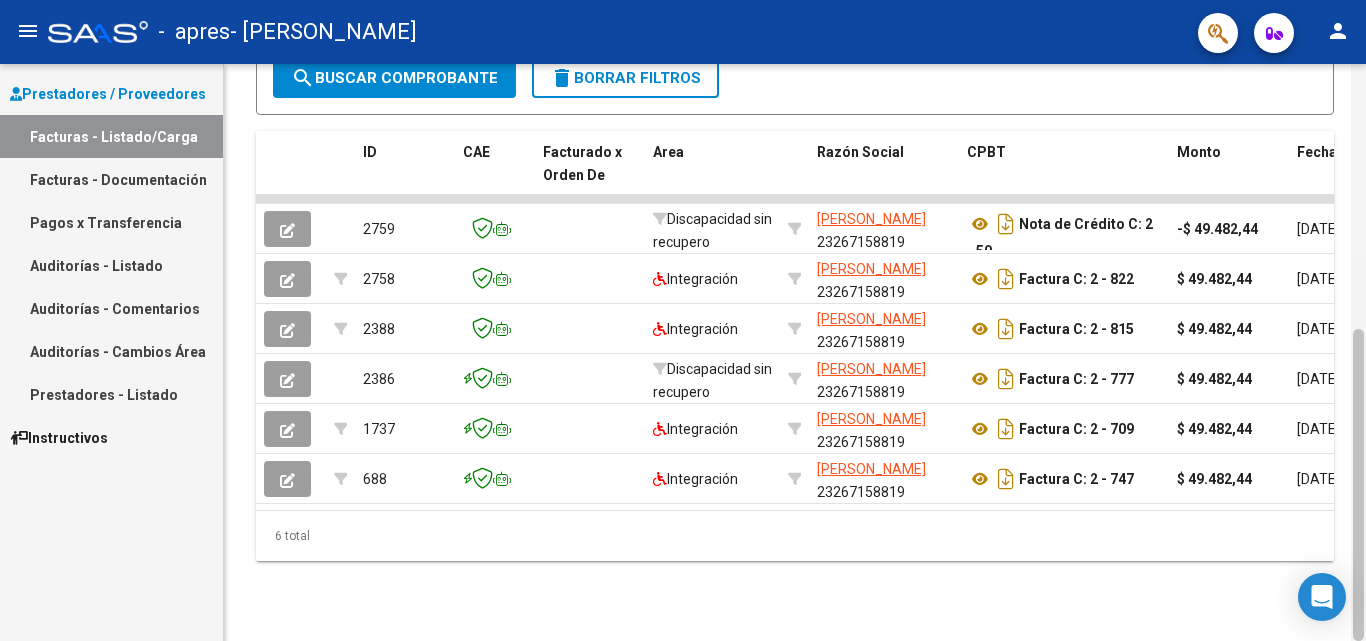 drag, startPoint x: 1365, startPoint y: 249, endPoint x: 1365, endPoint y: 368, distance: 119 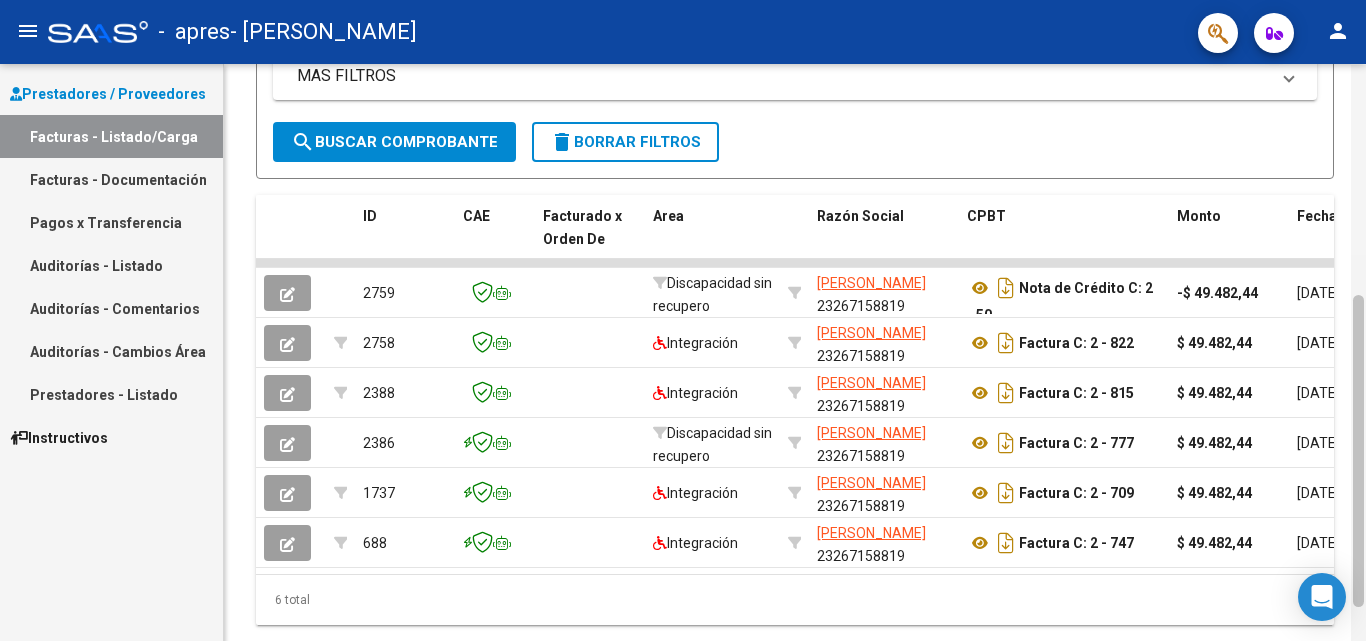 drag, startPoint x: 1363, startPoint y: 367, endPoint x: 1358, endPoint y: 331, distance: 36.345562 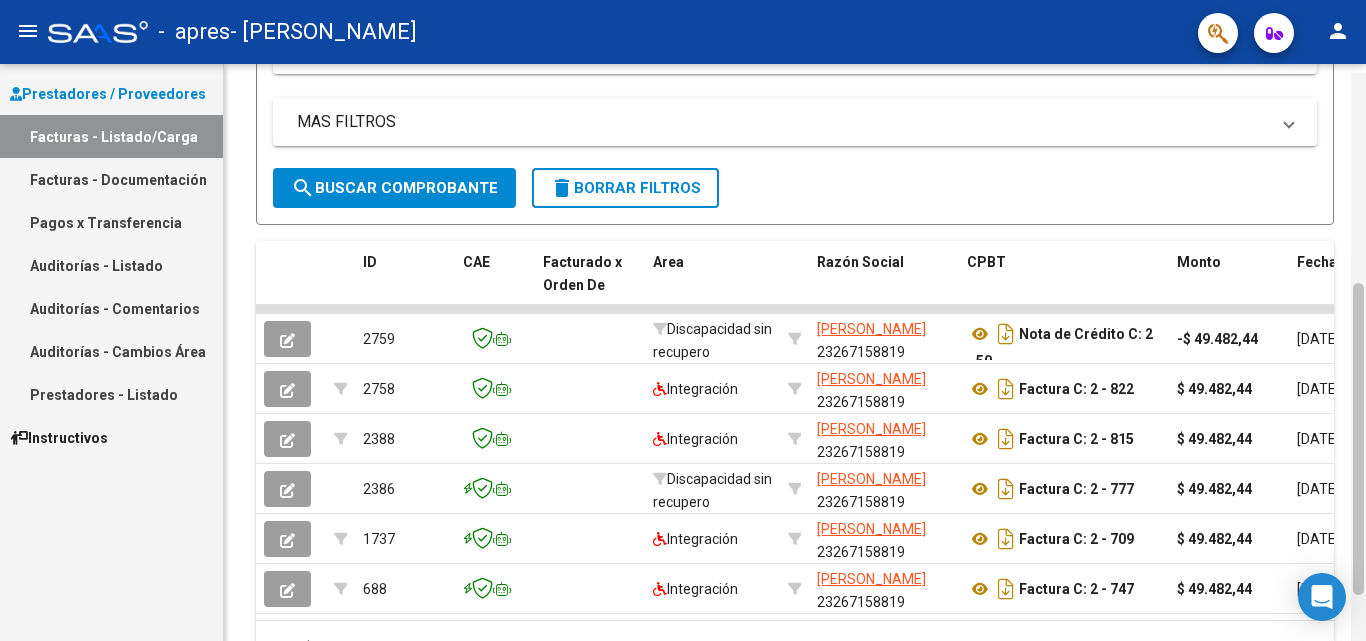 scroll, scrollTop: 488, scrollLeft: 0, axis: vertical 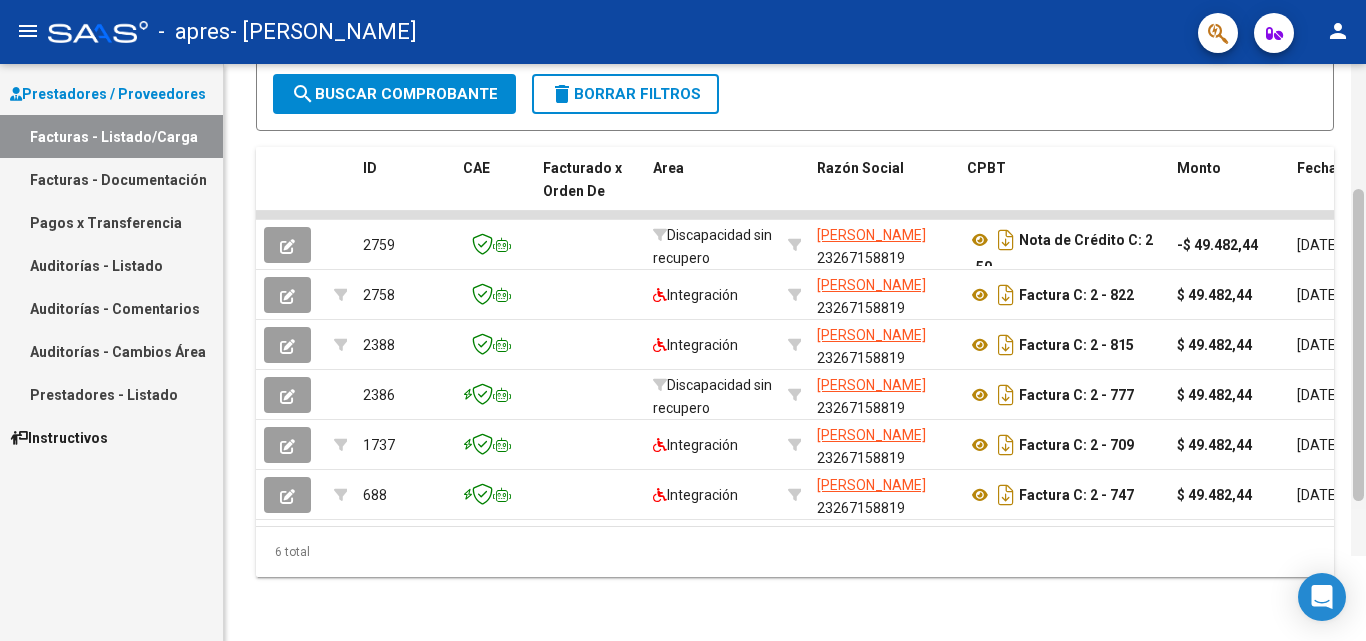 drag, startPoint x: 1357, startPoint y: 343, endPoint x: 1365, endPoint y: 432, distance: 89.358826 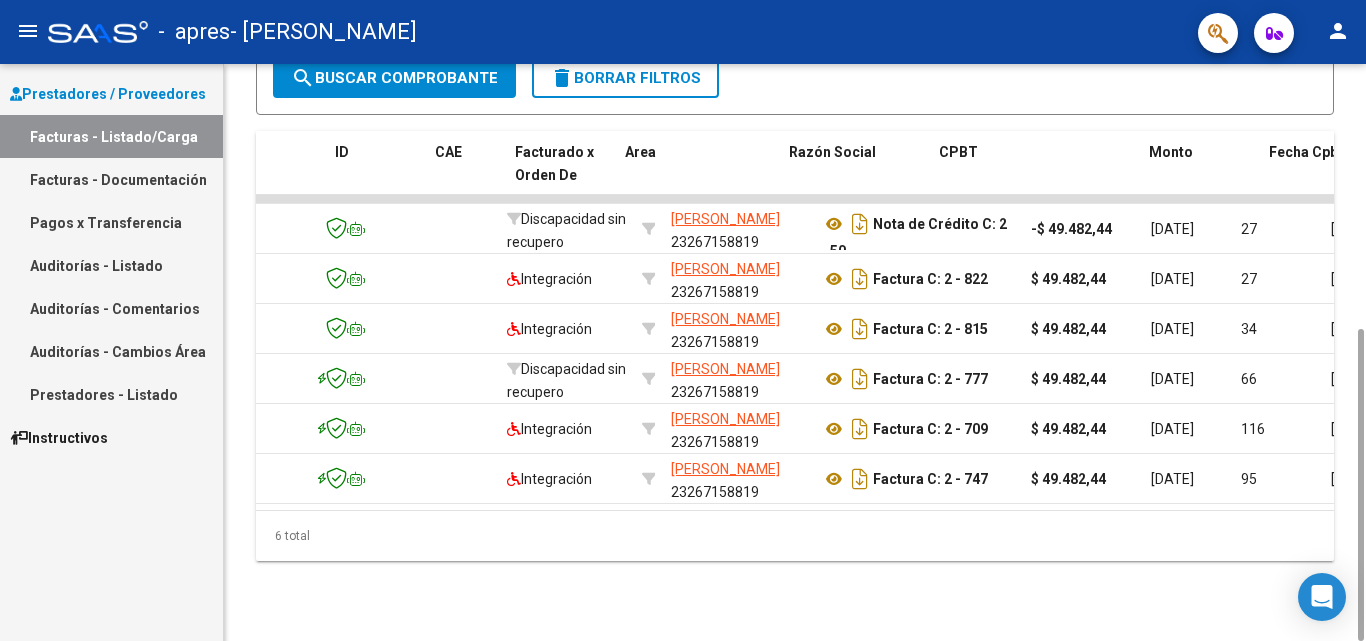 scroll, scrollTop: 0, scrollLeft: 0, axis: both 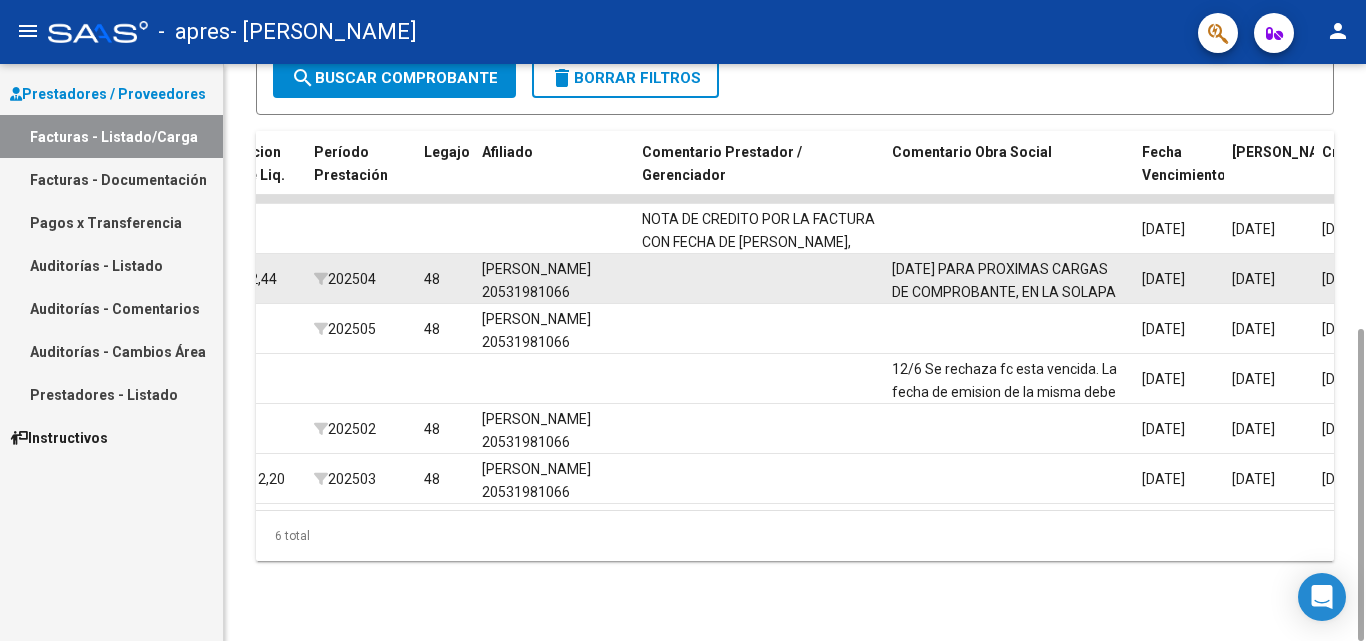 click on "[DATE]
PARA PROXIMAS CARGAS DE COMPROBANTE, EN LA SOLAPA "AREA DESTINADO" DEBES PONER "INTEGRACION", EN LA SOLAPA  "PERIODO DE PRESTACION" SE DEBE PONER EL PERIODO TRABAJADO (EN ESTE CASO 202504) Y LUEGO ASOCIAR EL LEGAJO DEL SOCIO HACIENDO CLICK EN EL RECUADRO AMARILLO
[PERSON_NAME]" 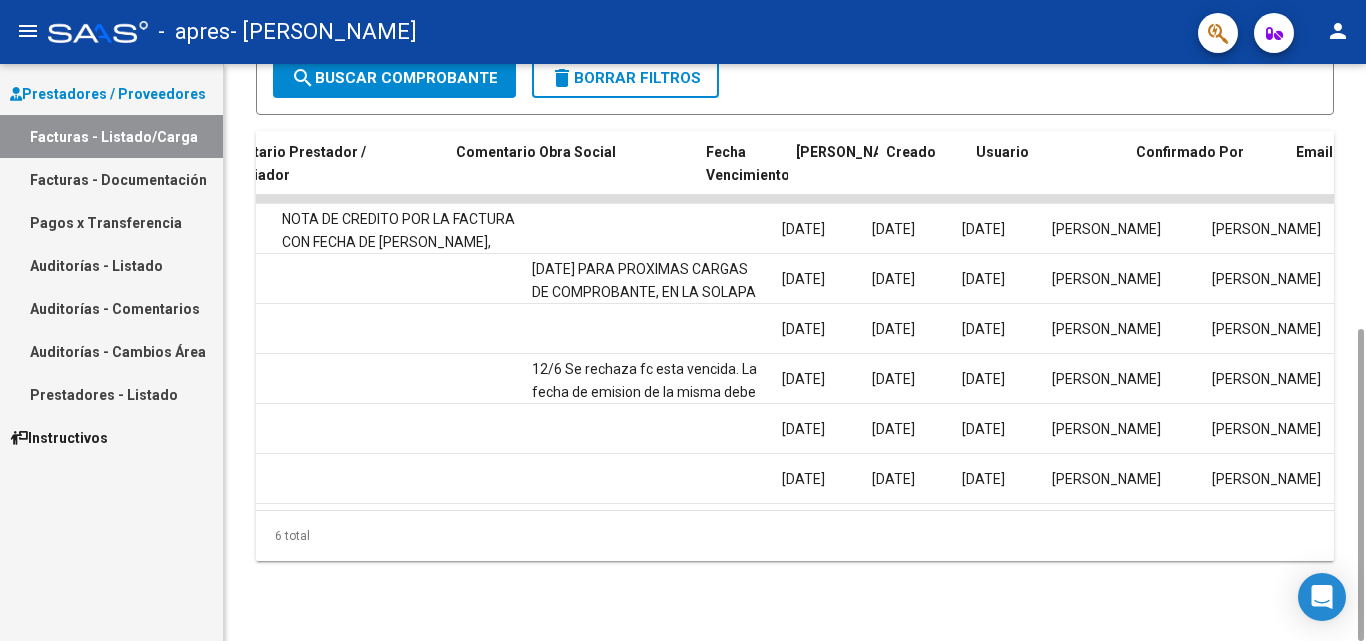 scroll, scrollTop: 0, scrollLeft: 3033, axis: horizontal 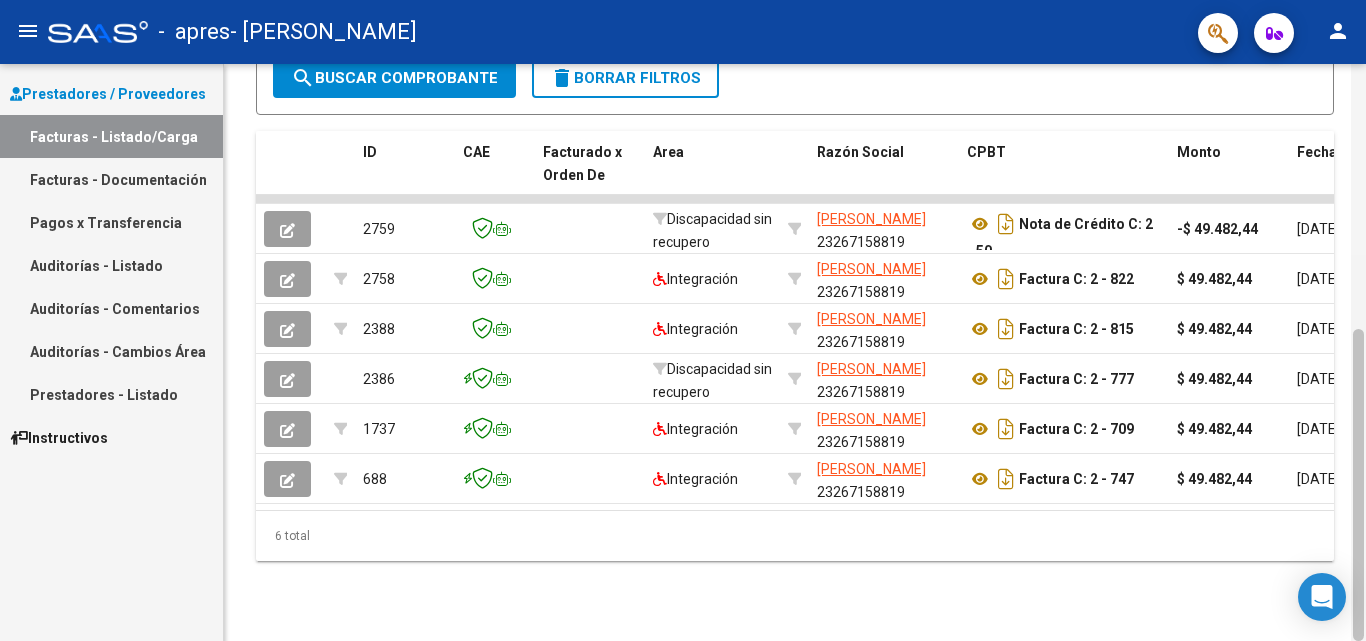 drag, startPoint x: 1365, startPoint y: 365, endPoint x: 1365, endPoint y: 110, distance: 255 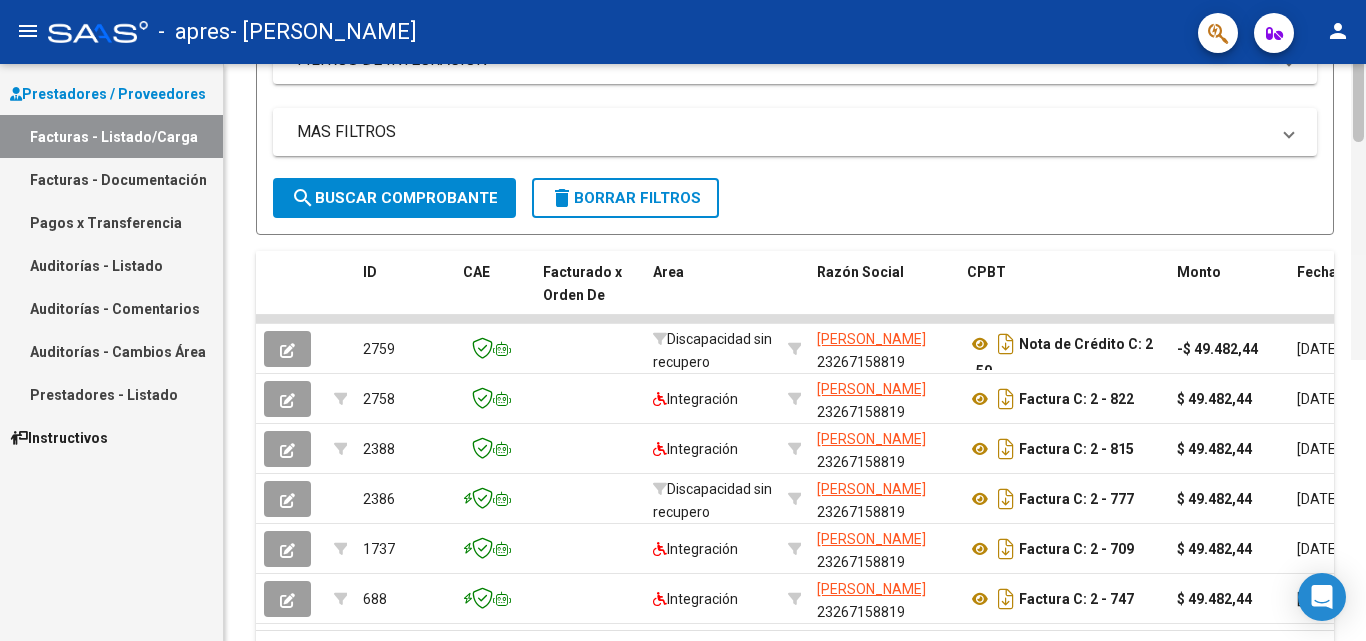 scroll, scrollTop: 0, scrollLeft: 0, axis: both 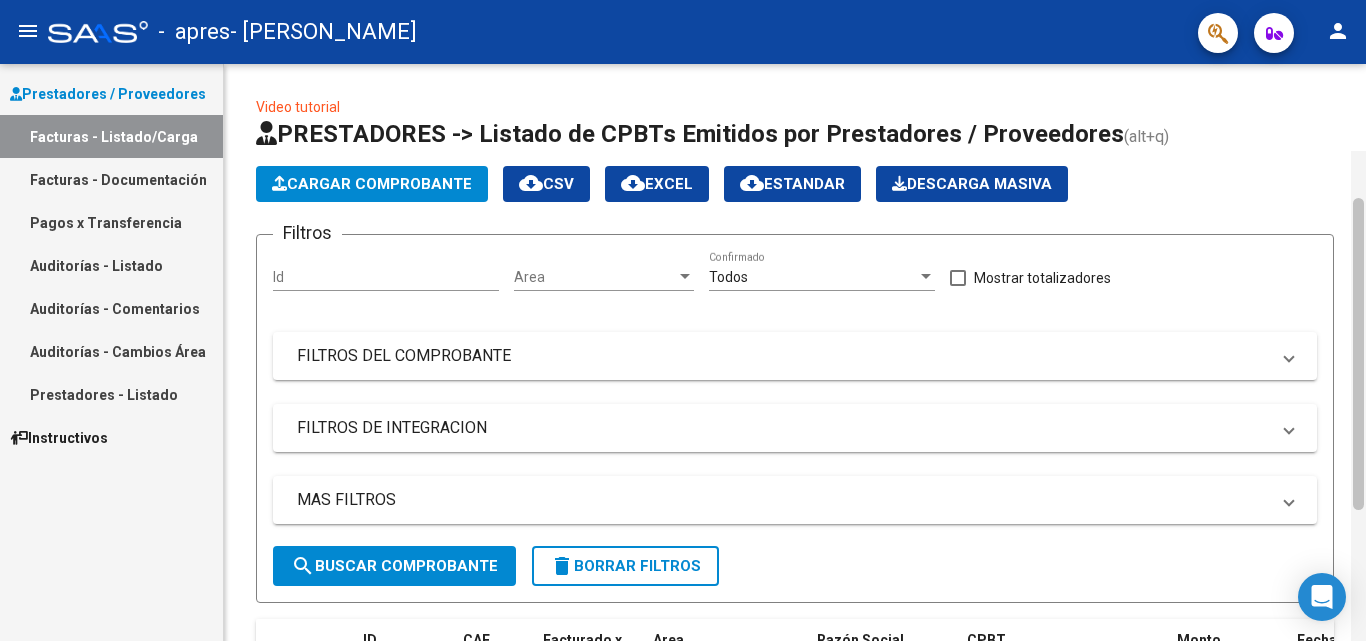 drag, startPoint x: 1357, startPoint y: 455, endPoint x: 1365, endPoint y: 157, distance: 298.10736 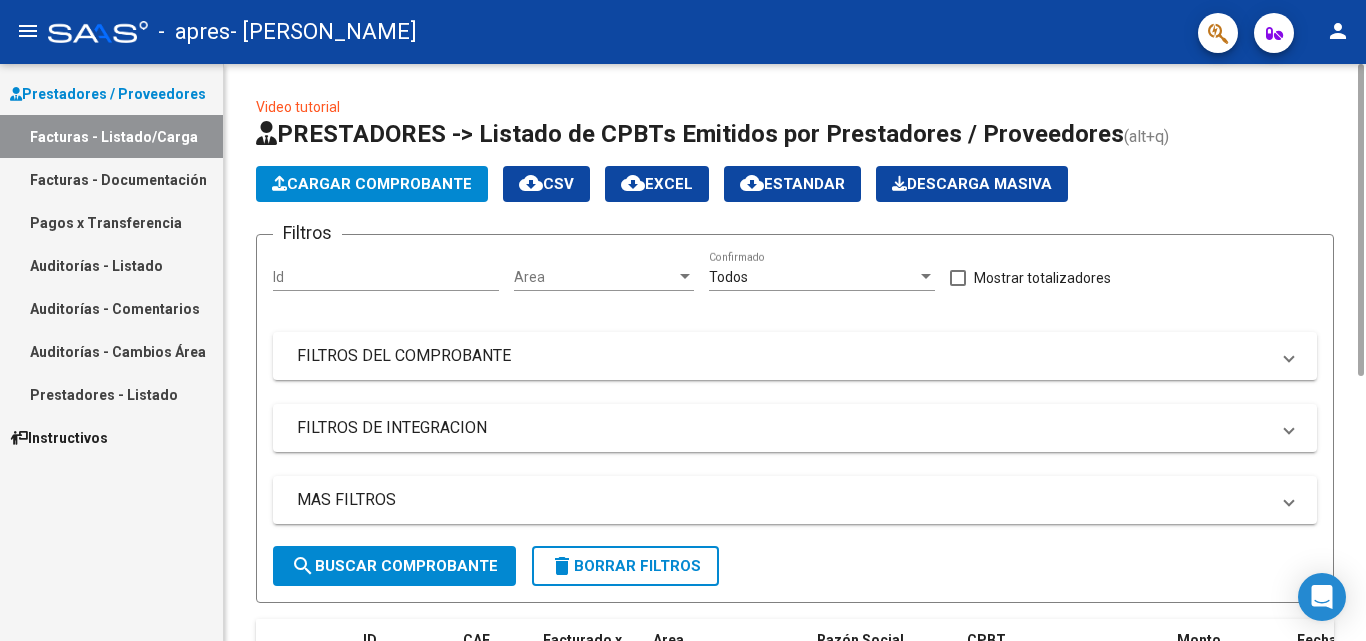 click on "Cargar Comprobante" 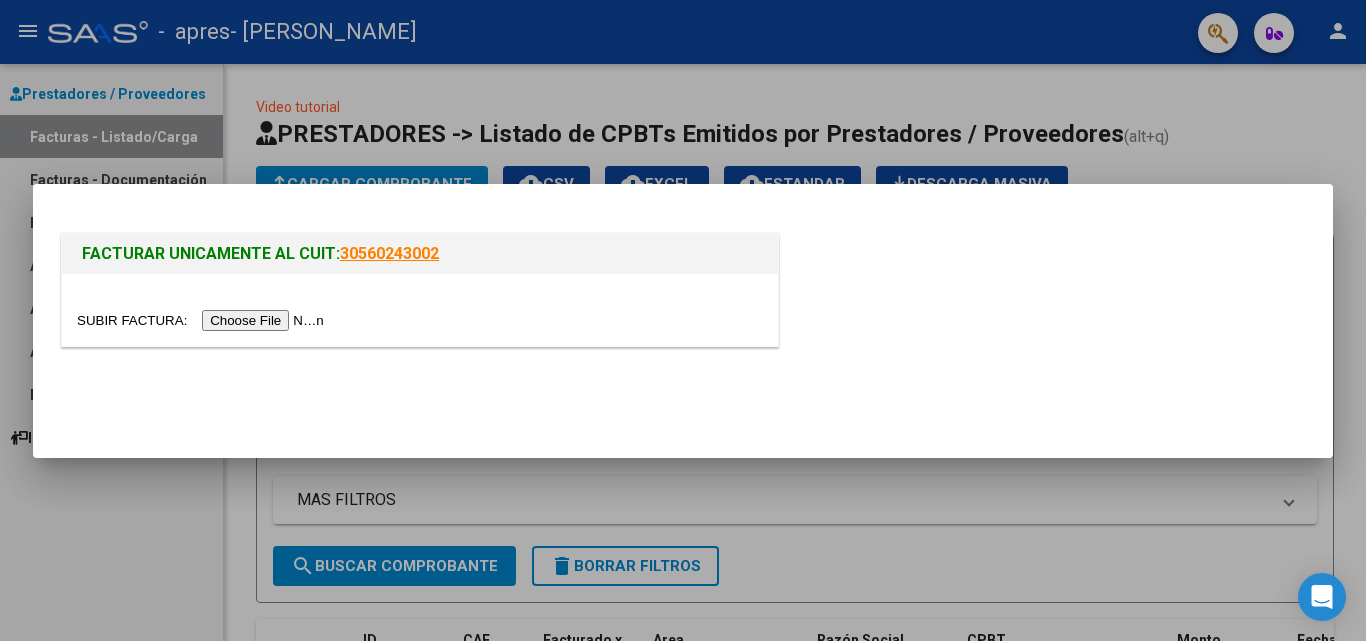 click at bounding box center [203, 320] 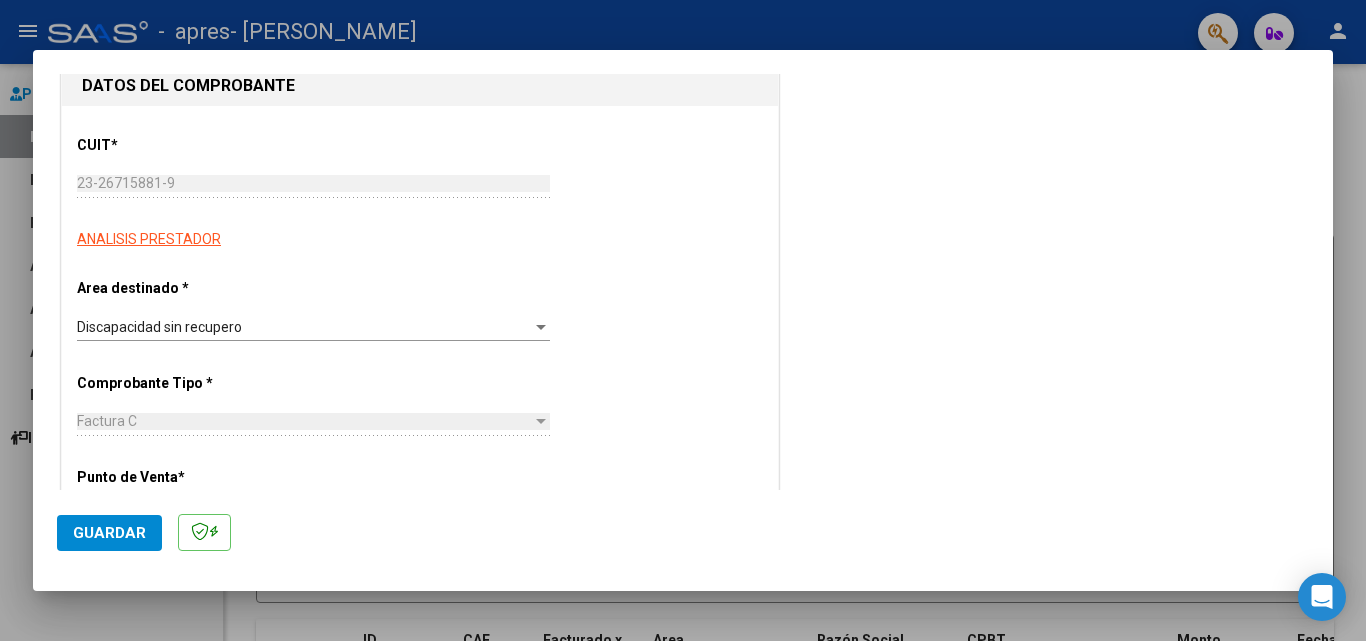 scroll, scrollTop: 231, scrollLeft: 0, axis: vertical 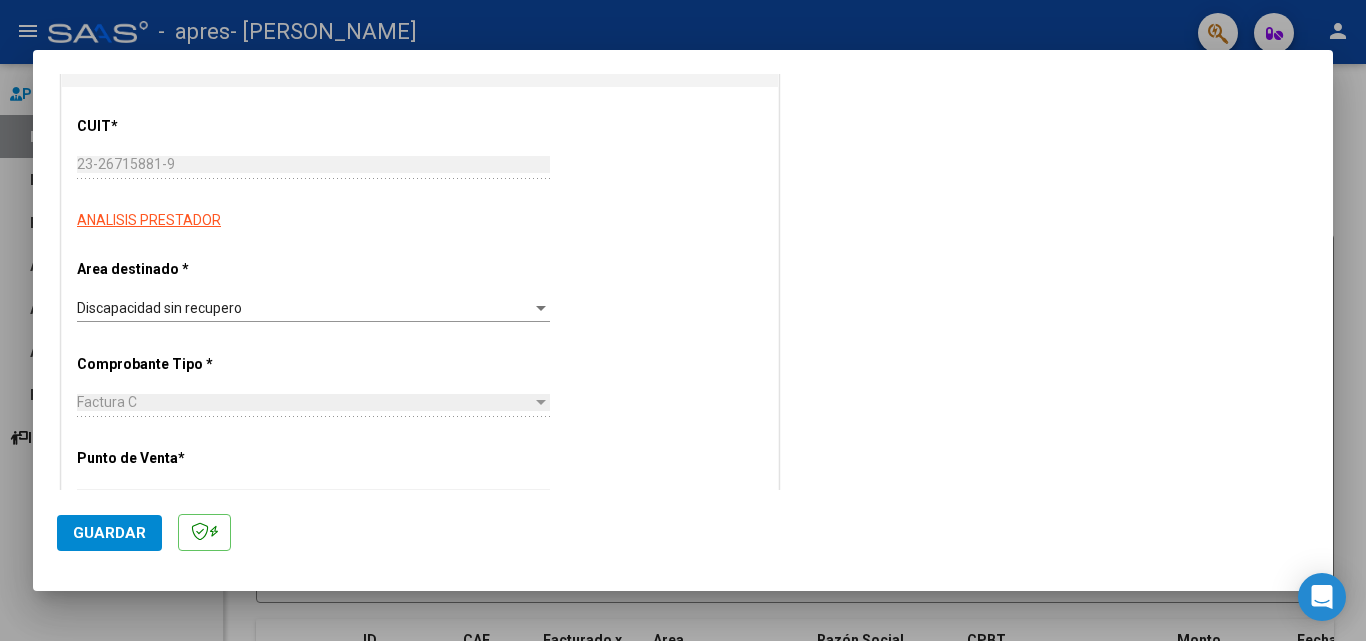 click at bounding box center [541, 308] 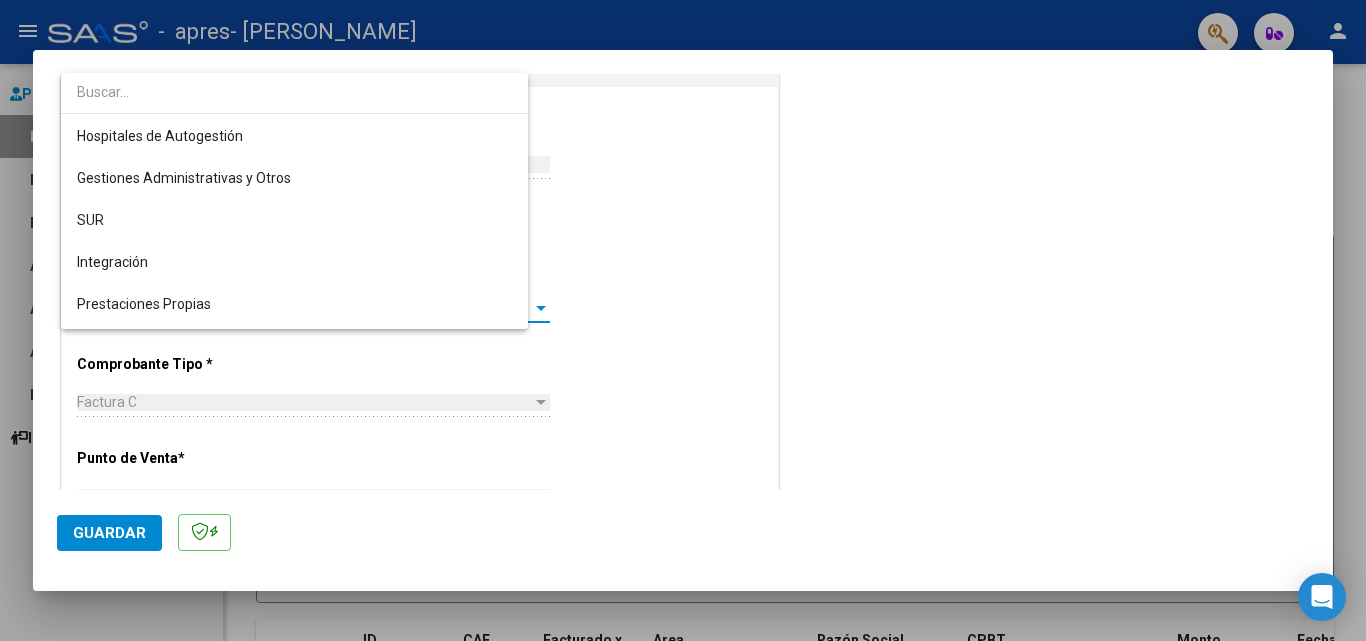 scroll, scrollTop: 122, scrollLeft: 0, axis: vertical 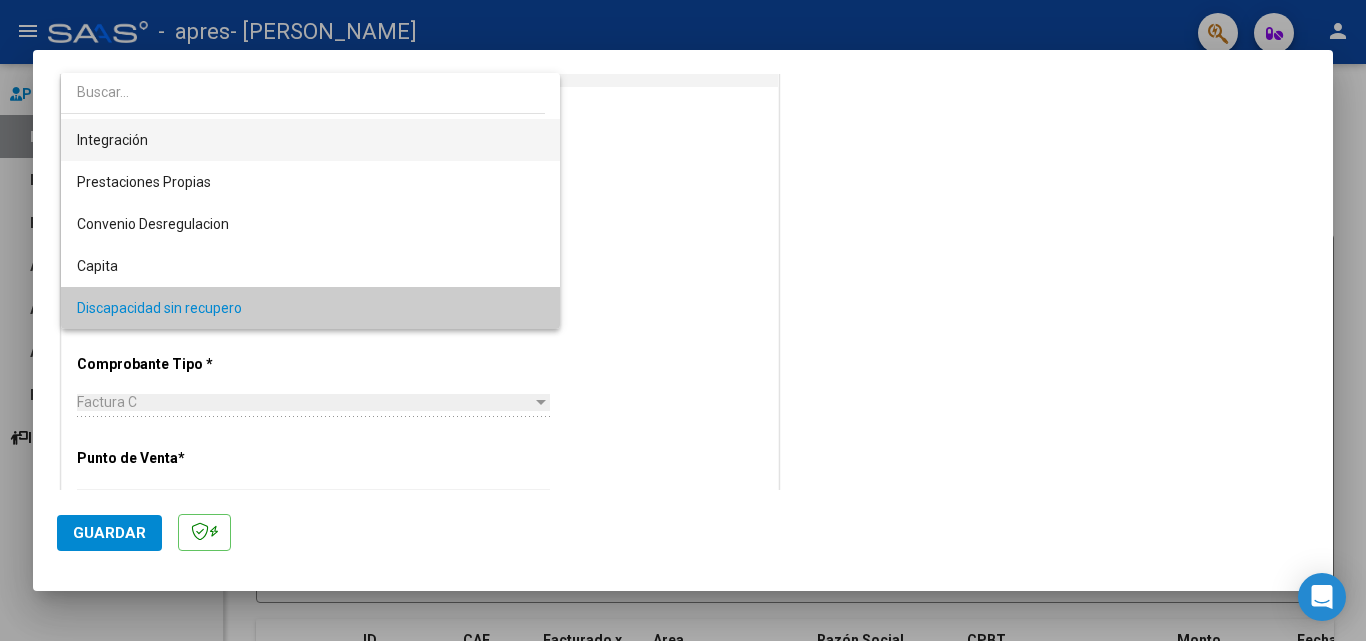 click on "Integración" at bounding box center [310, 140] 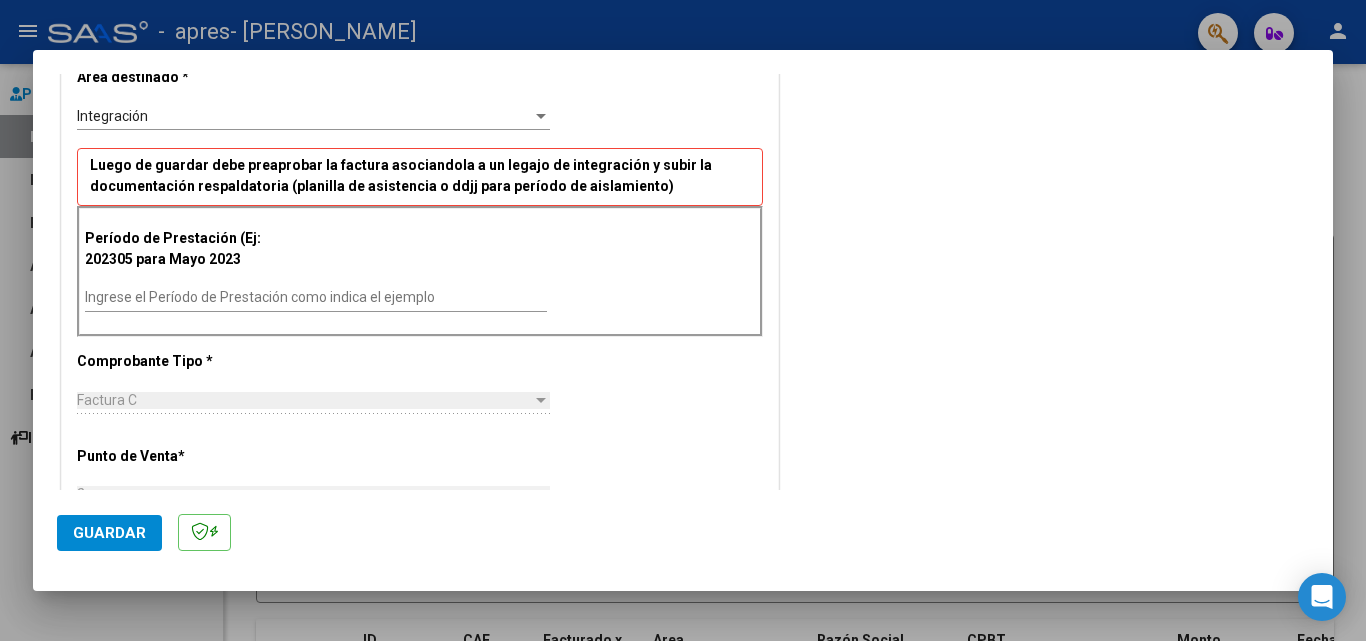 scroll, scrollTop: 427, scrollLeft: 0, axis: vertical 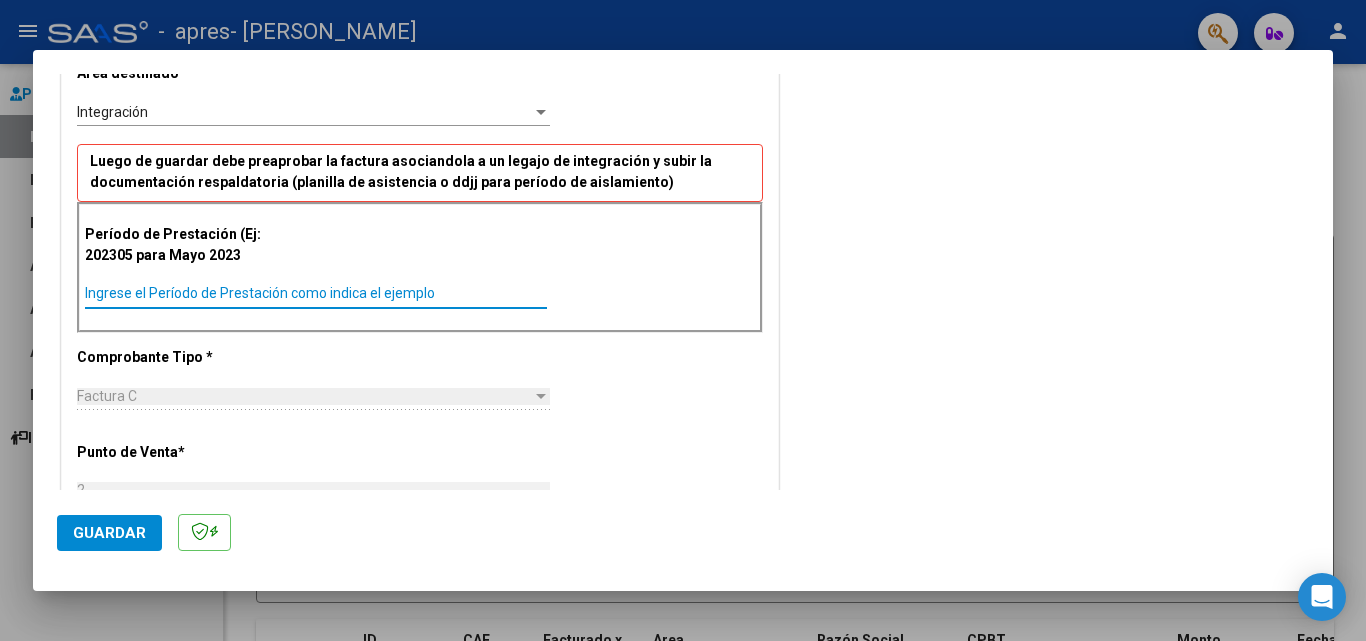 click on "Ingrese el Período de Prestación como indica el ejemplo" at bounding box center (316, 293) 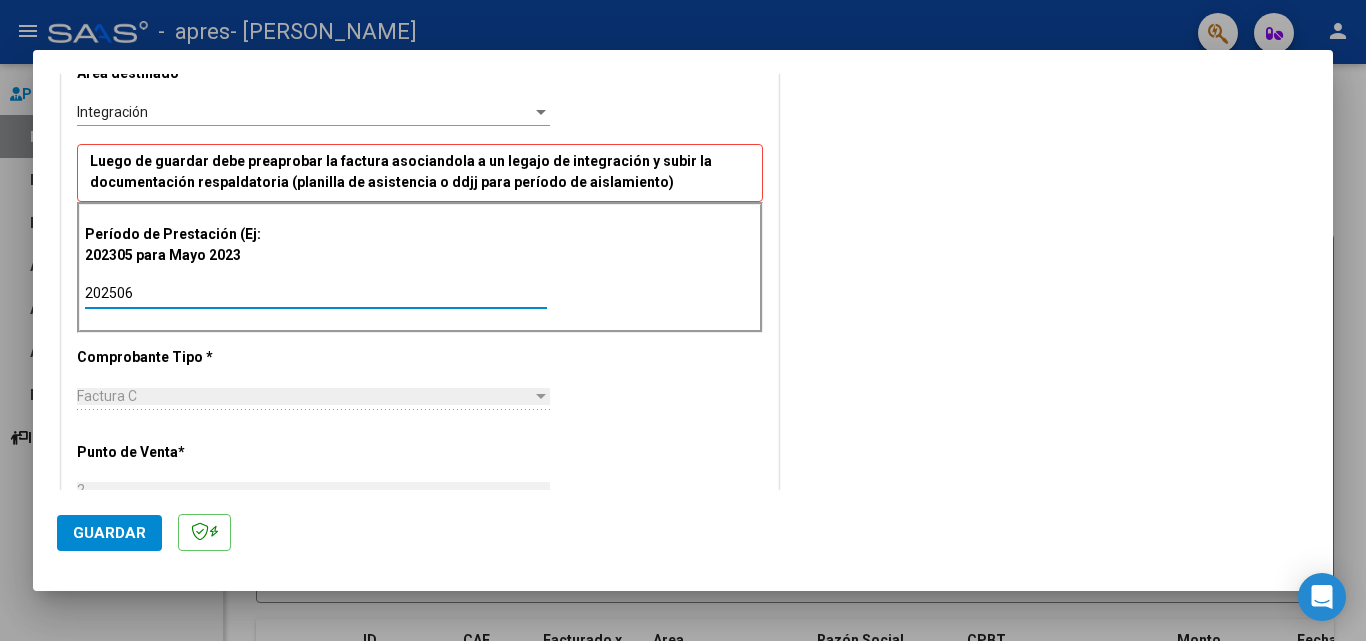 type on "202506" 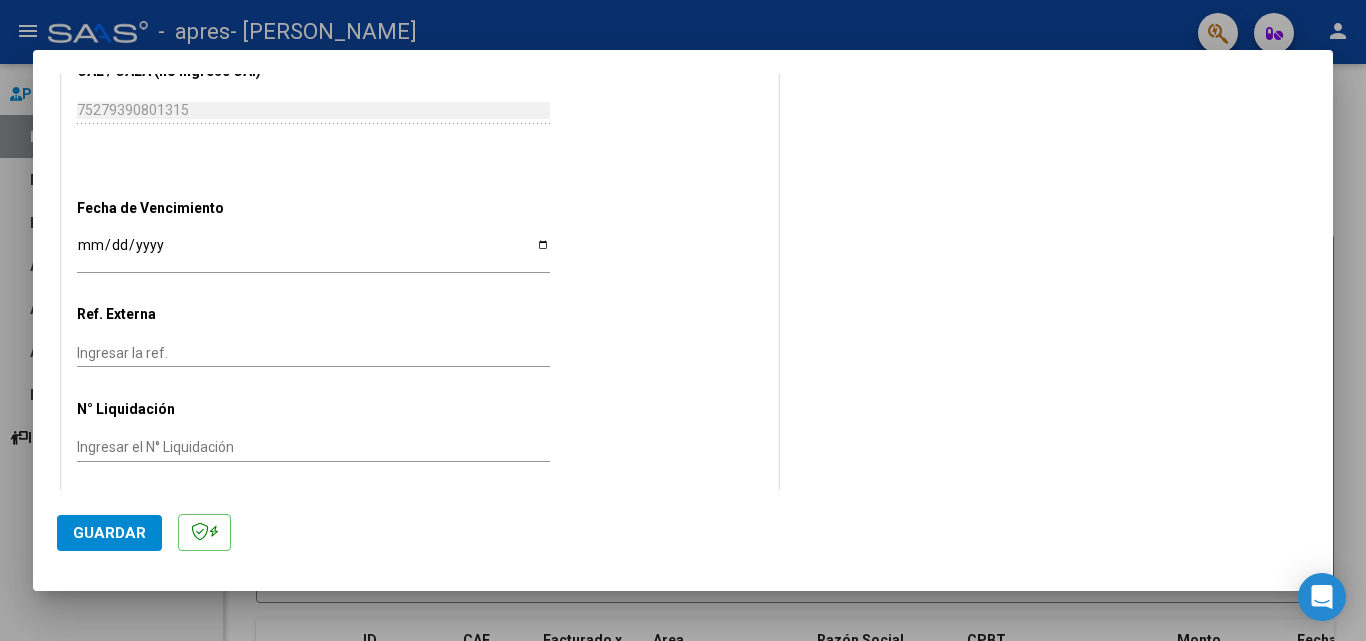 scroll, scrollTop: 1205, scrollLeft: 0, axis: vertical 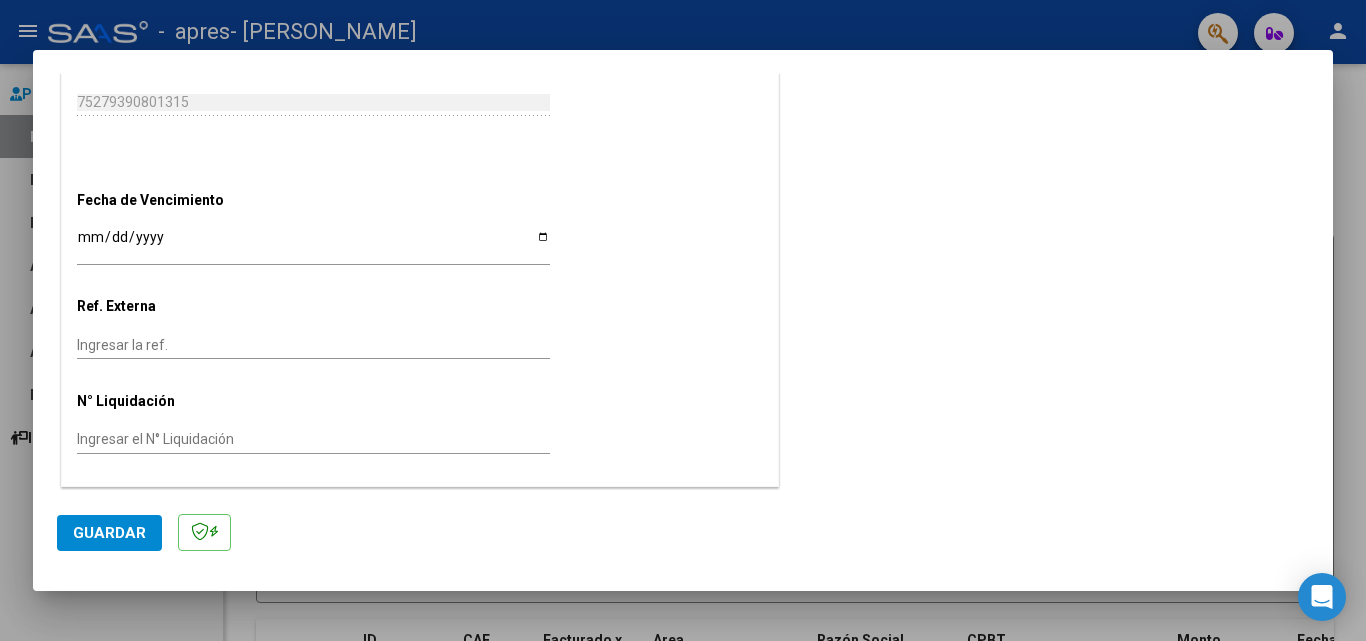 click on "Ingresar la fecha" at bounding box center [313, 244] 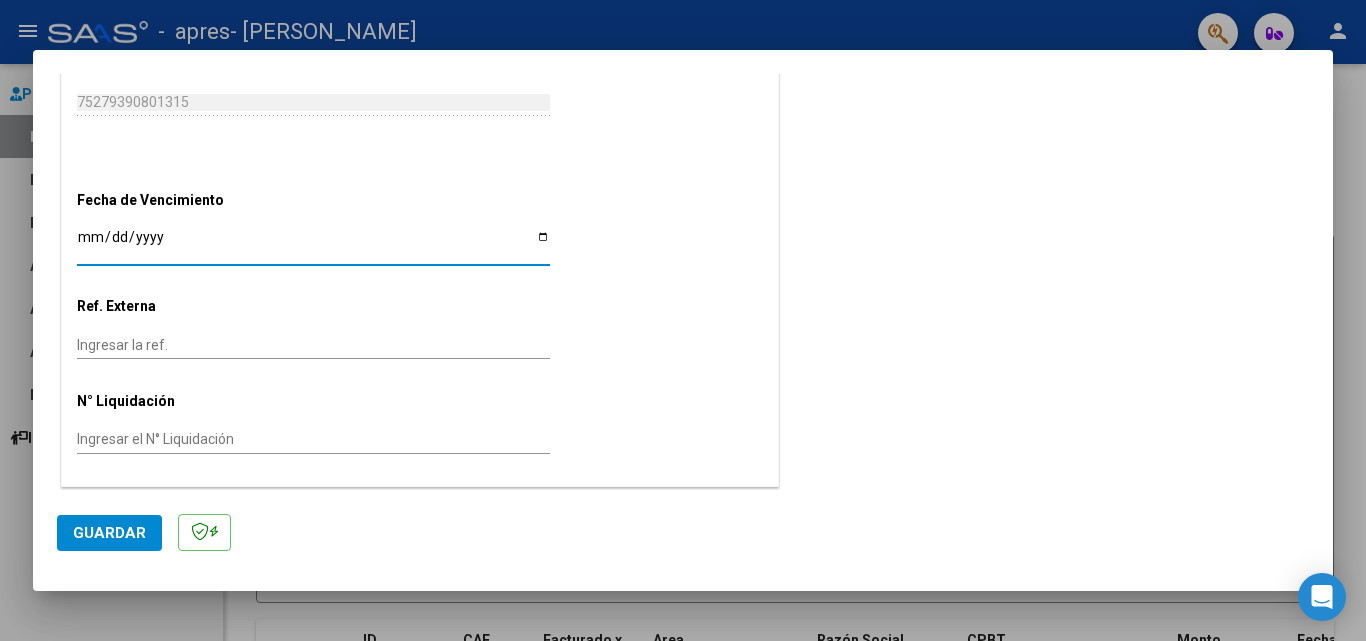 click on "Ingresar la fecha" at bounding box center [313, 244] 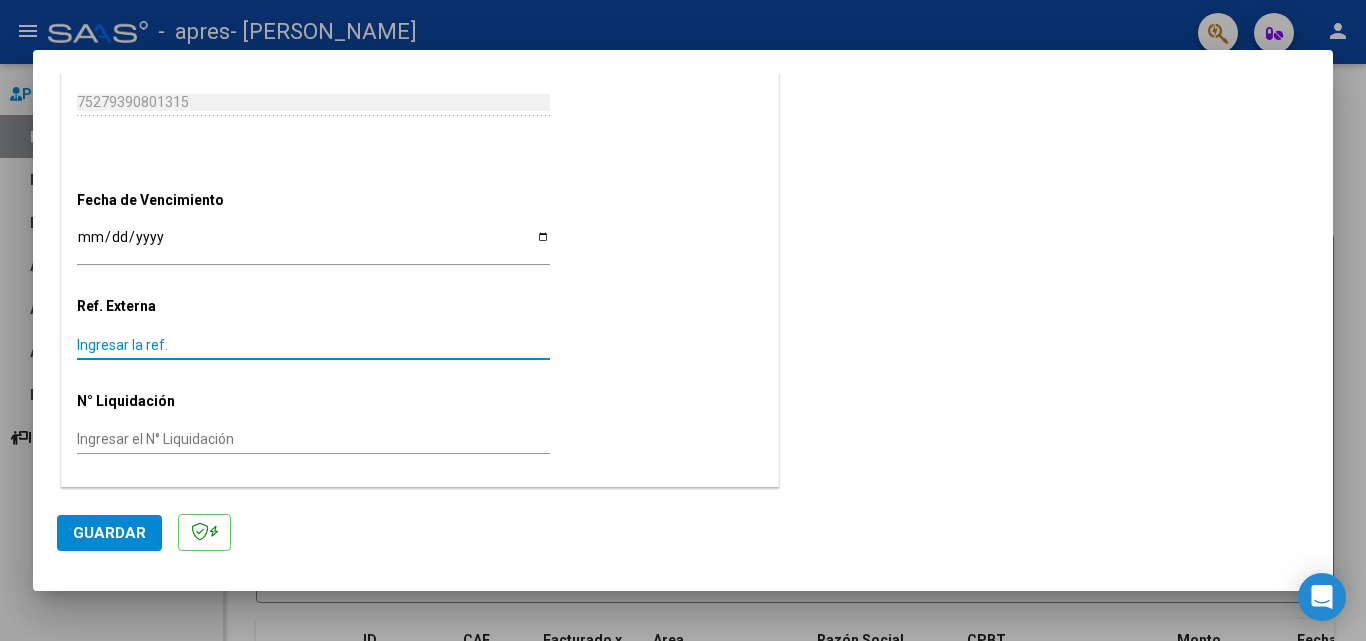 click on "Ingresar la ref." at bounding box center [313, 345] 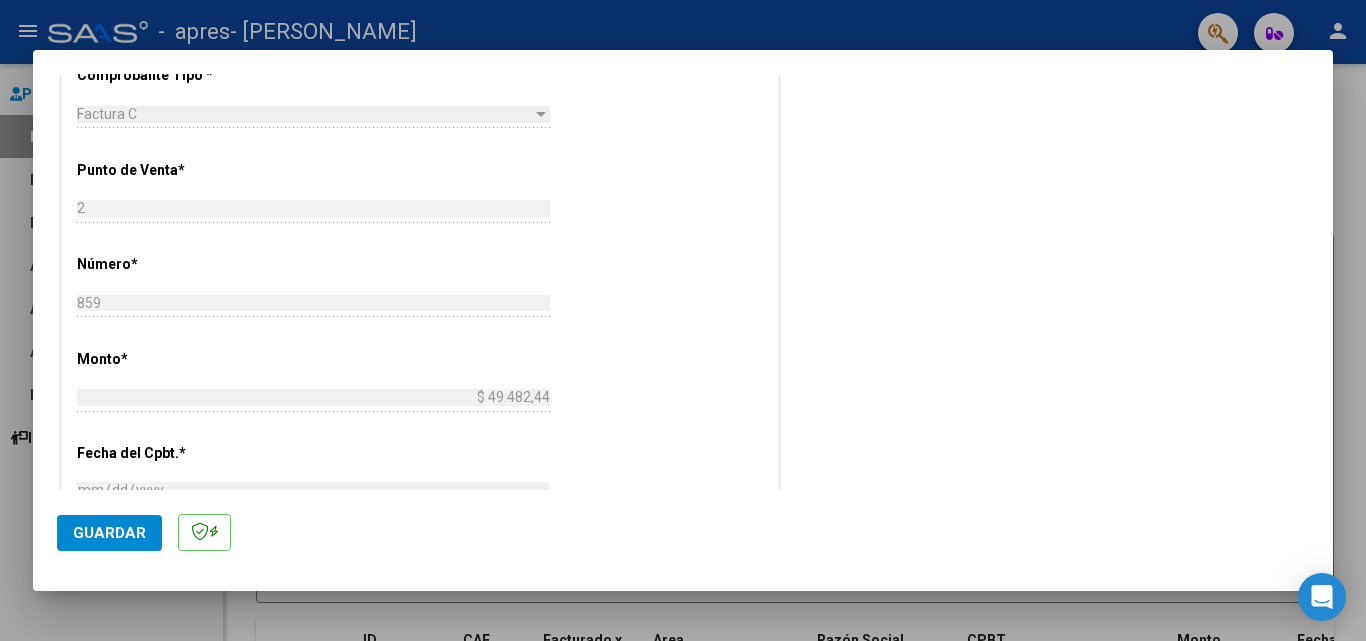 scroll, scrollTop: 1205, scrollLeft: 0, axis: vertical 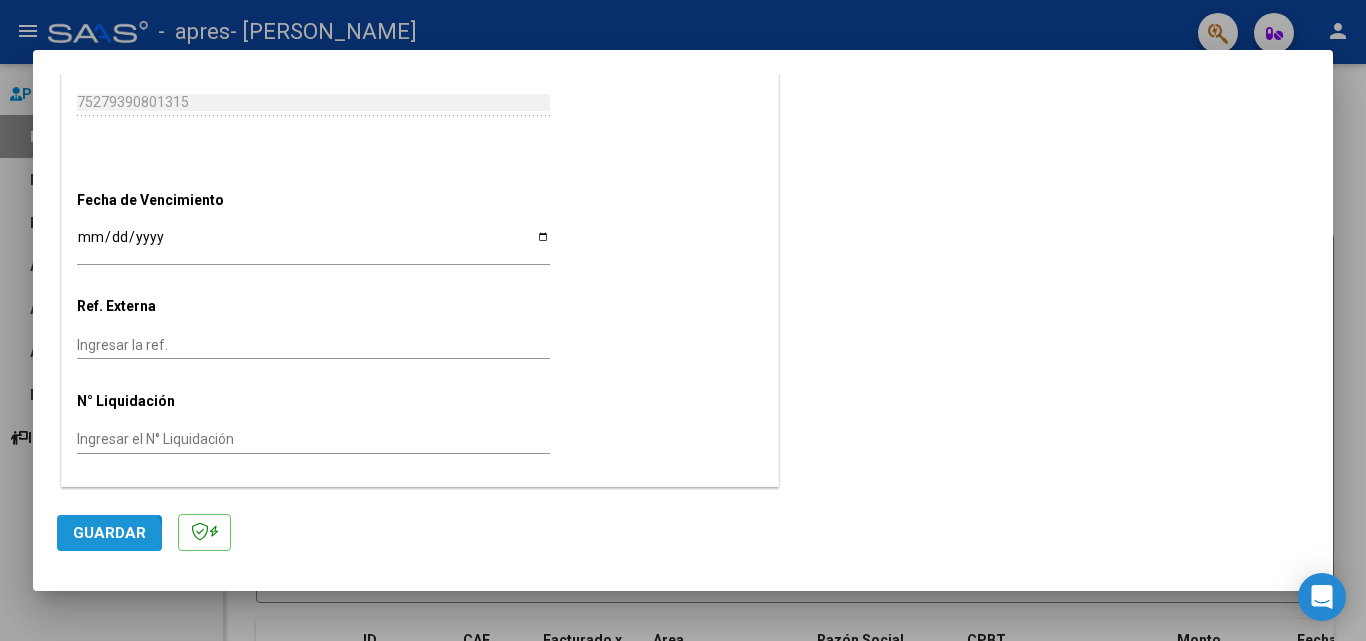 click on "Guardar" 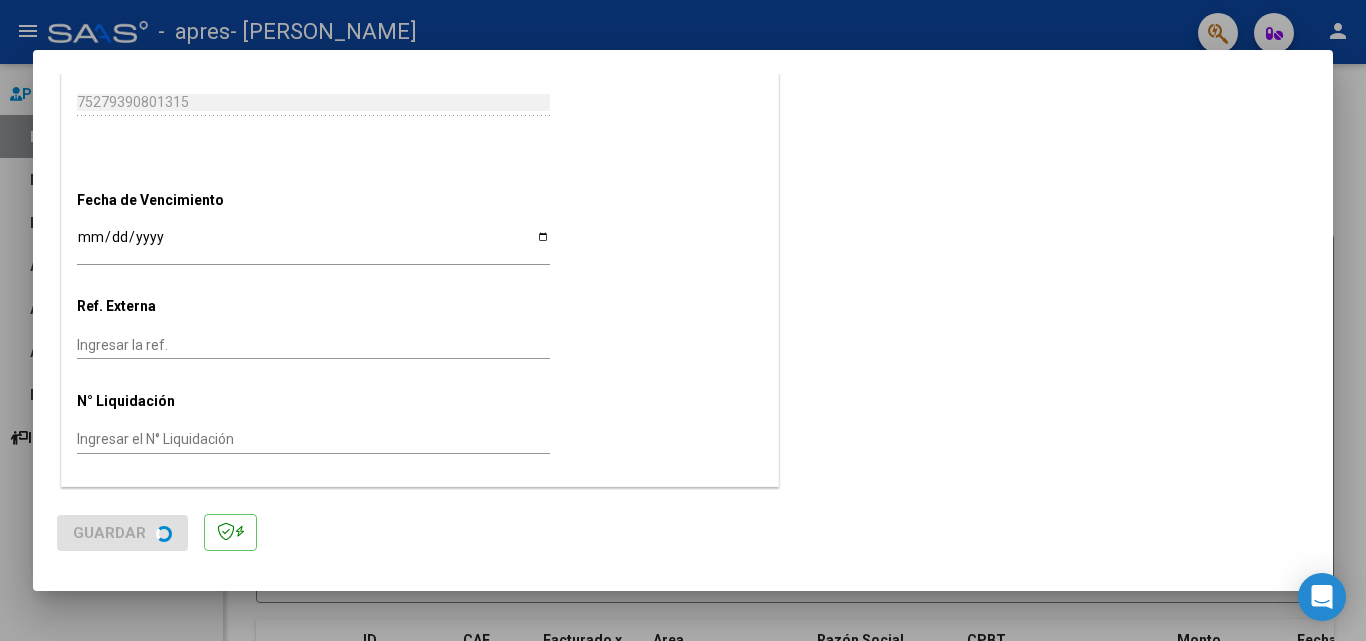 scroll, scrollTop: 0, scrollLeft: 0, axis: both 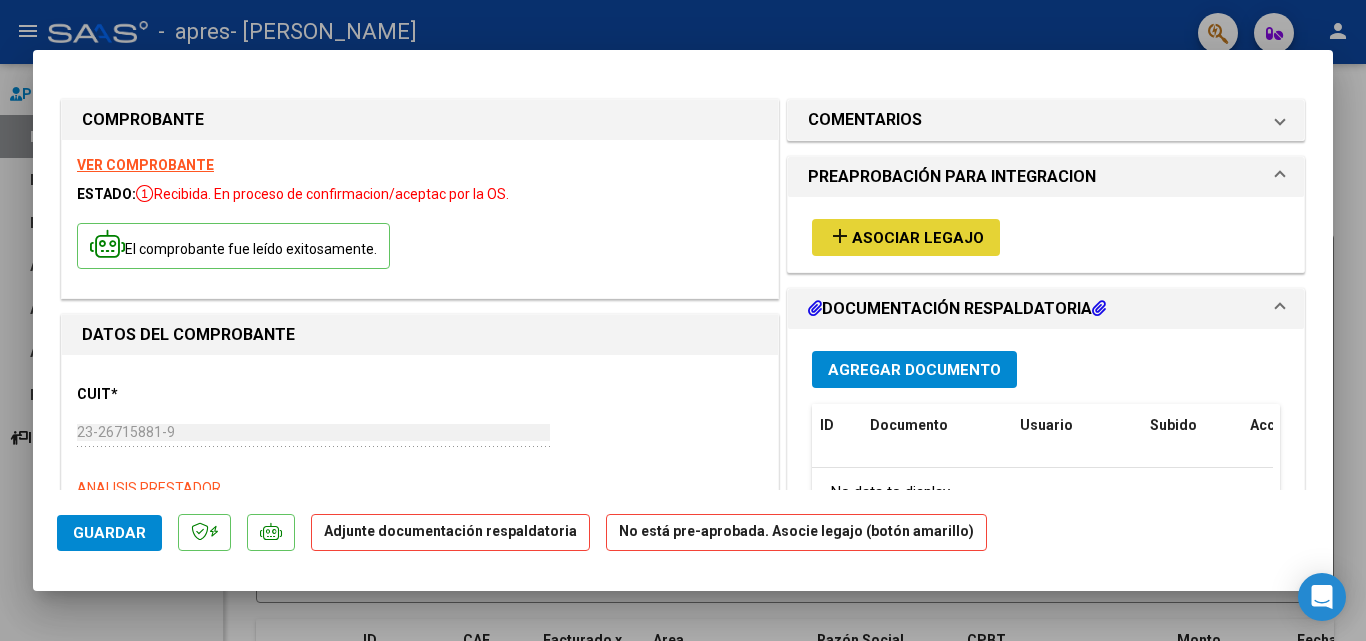 click on "Asociar Legajo" at bounding box center [918, 238] 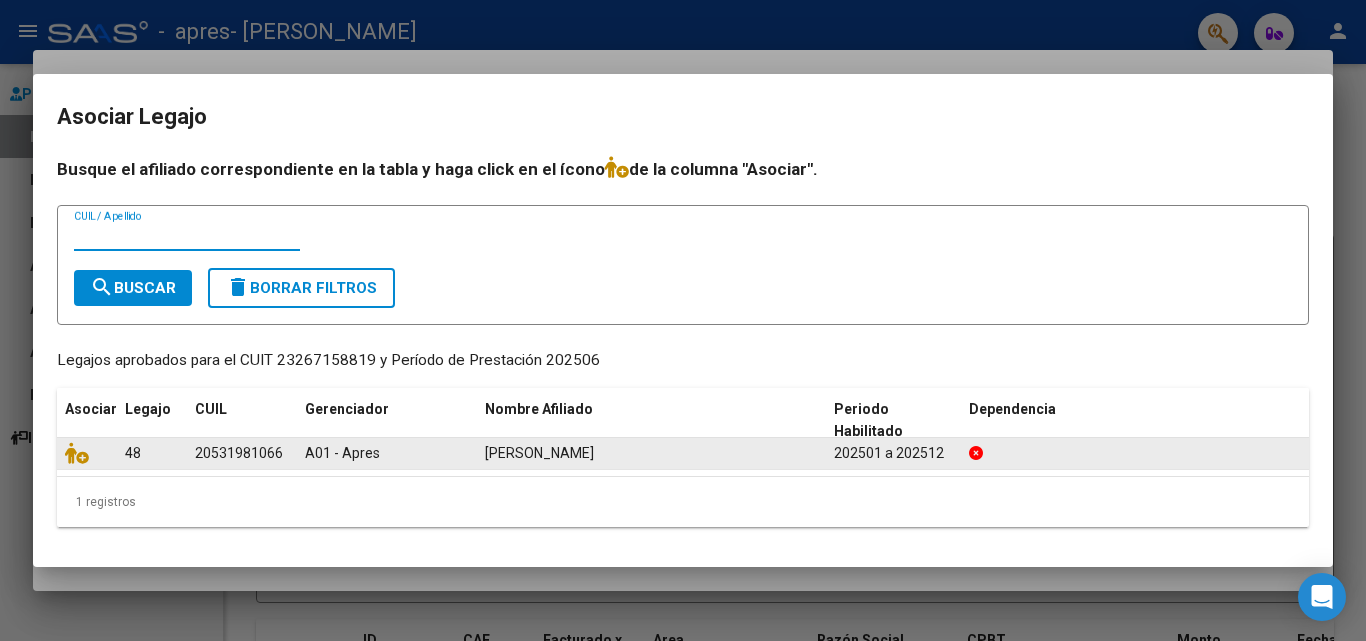 click on "A01 - Apres" 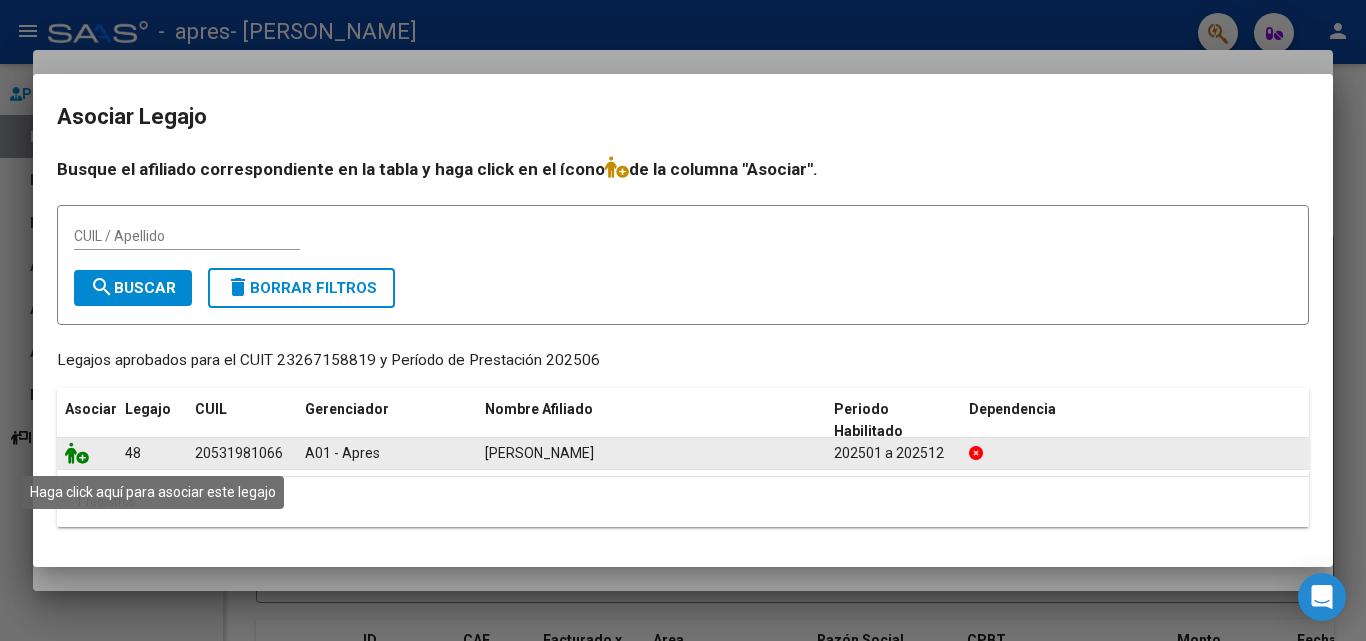 click 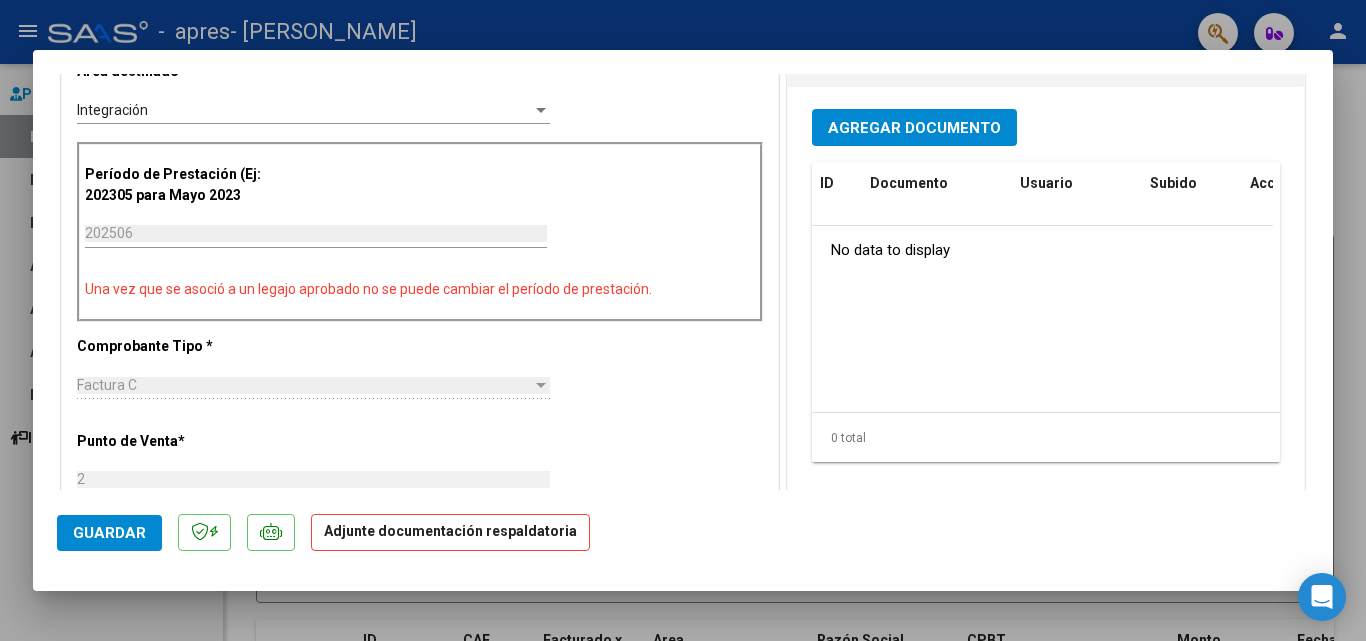 scroll, scrollTop: 506, scrollLeft: 0, axis: vertical 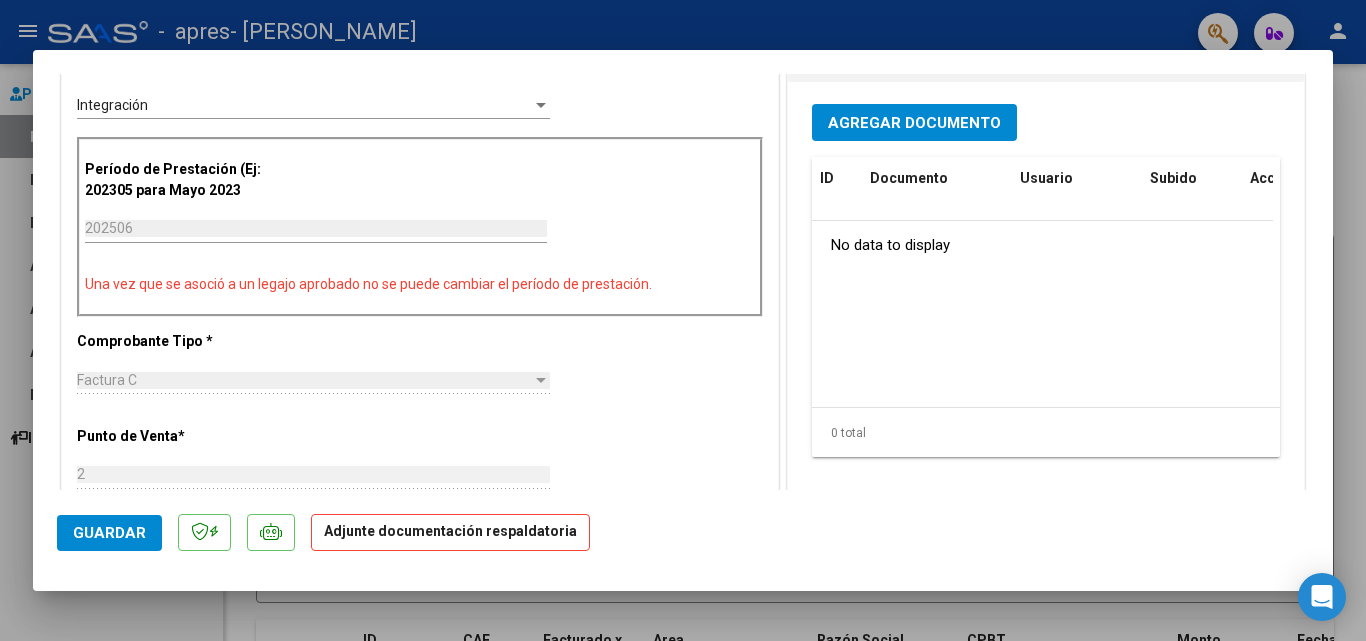 click on "Agregar Documento" at bounding box center [914, 123] 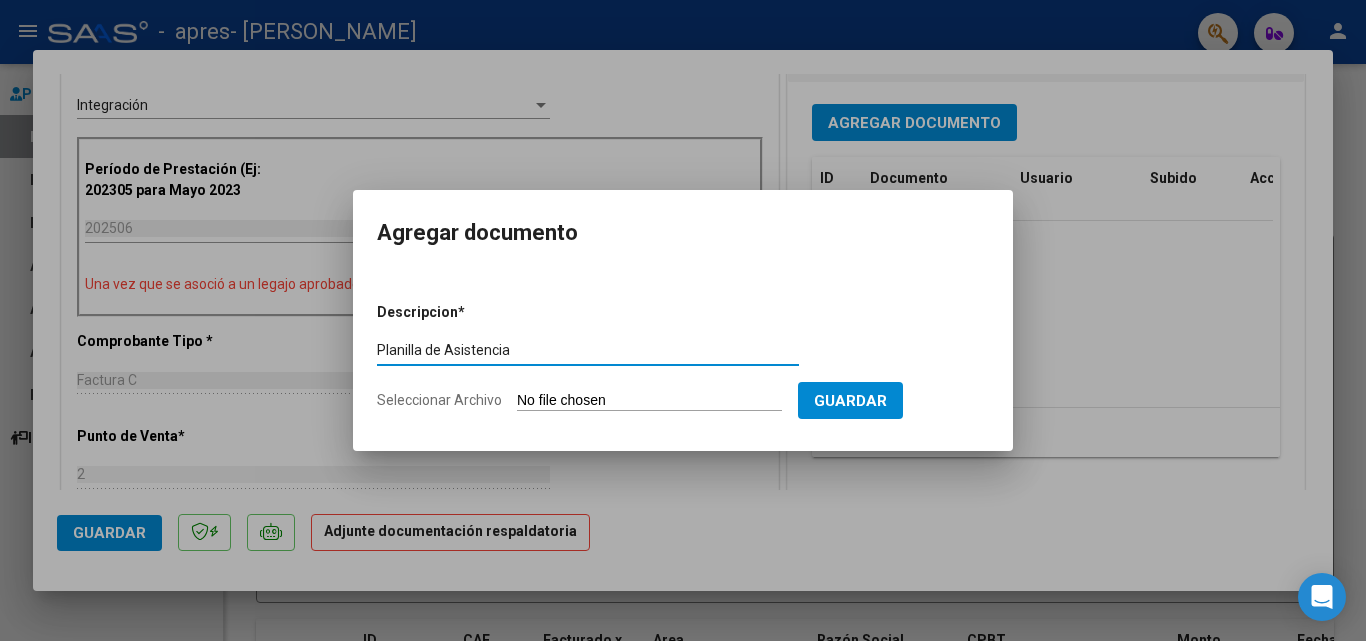 type on "Planilla de Asistencia" 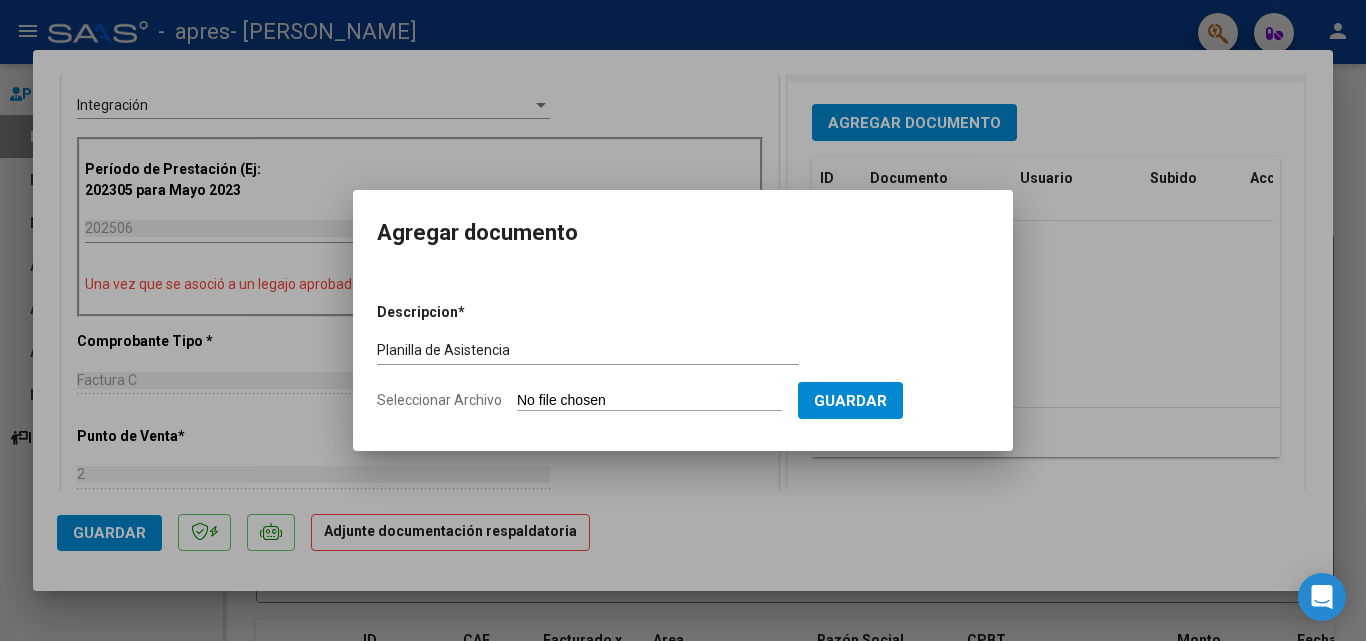 drag, startPoint x: 804, startPoint y: 336, endPoint x: 621, endPoint y: 403, distance: 194.87946 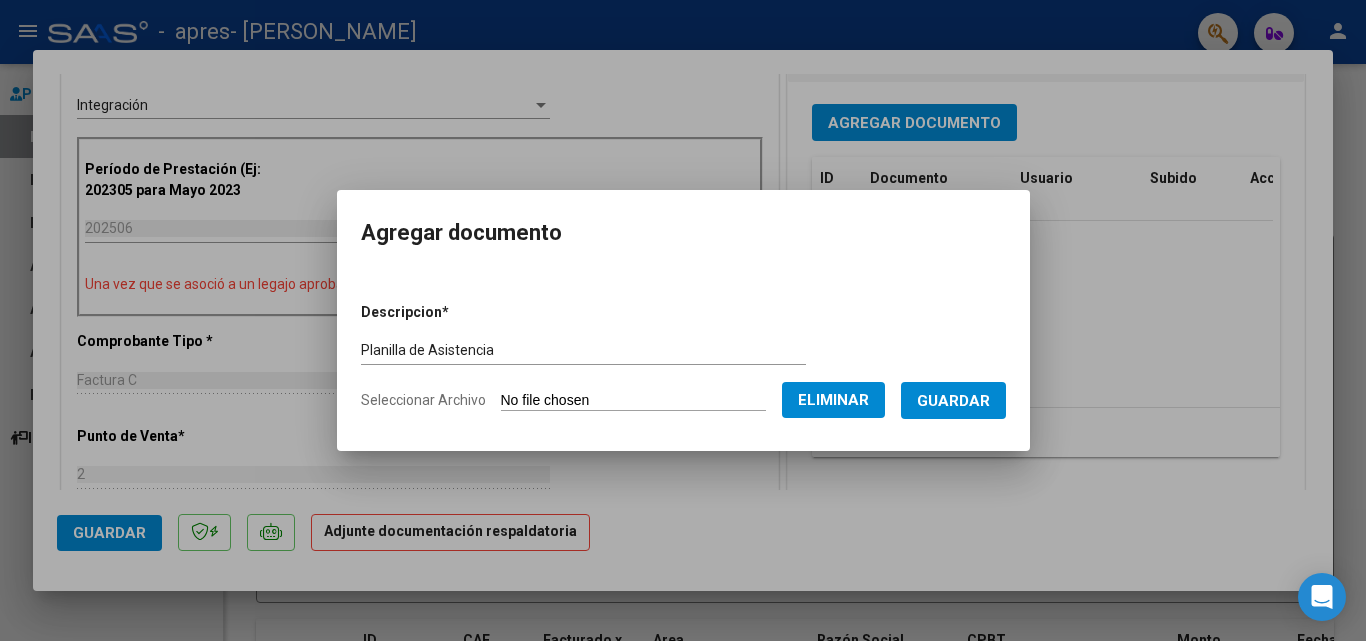 click on "Guardar" at bounding box center (953, 401) 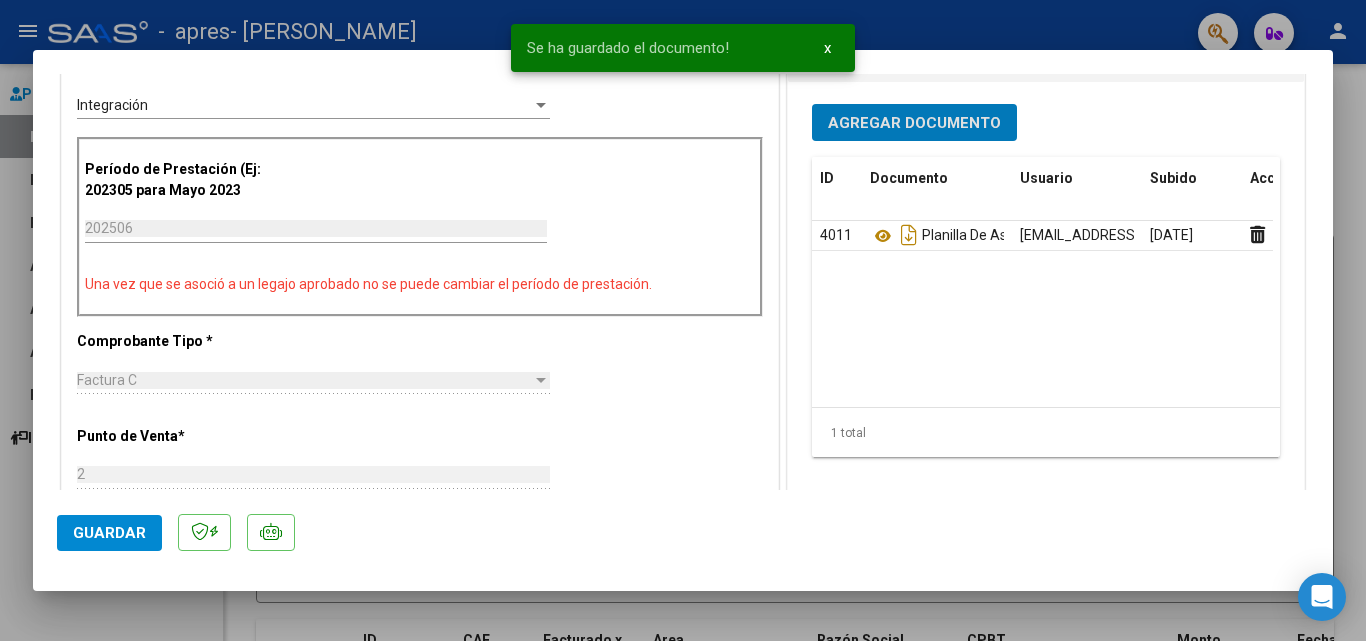 click on "Agregar Documento" at bounding box center [914, 123] 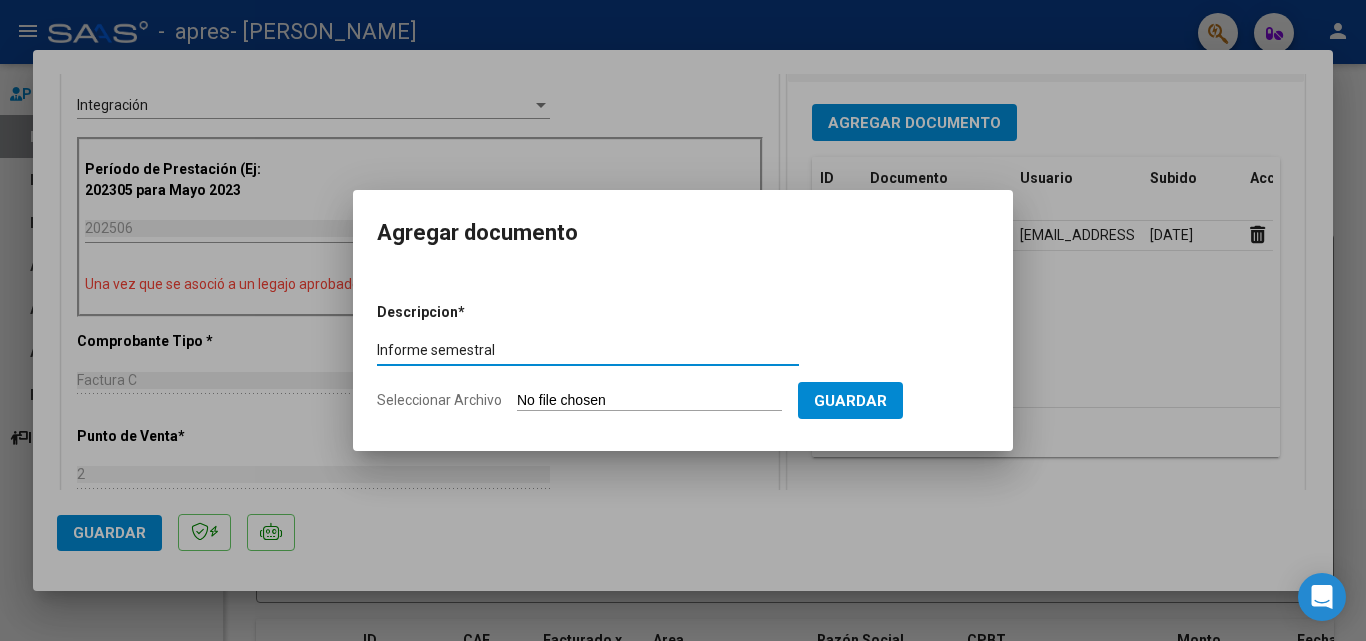 type on "Informe semestral" 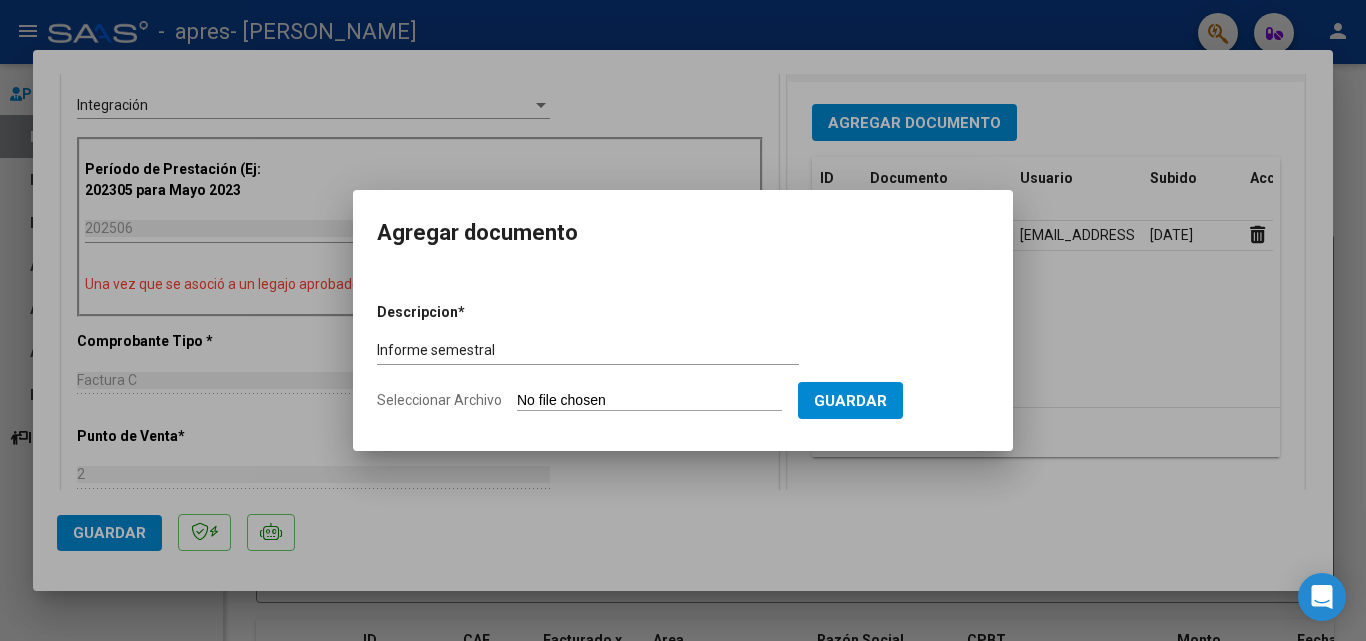 type on "C:\fakepath\INFORME SEMESTRAL 2025 [PERSON_NAME].pdf" 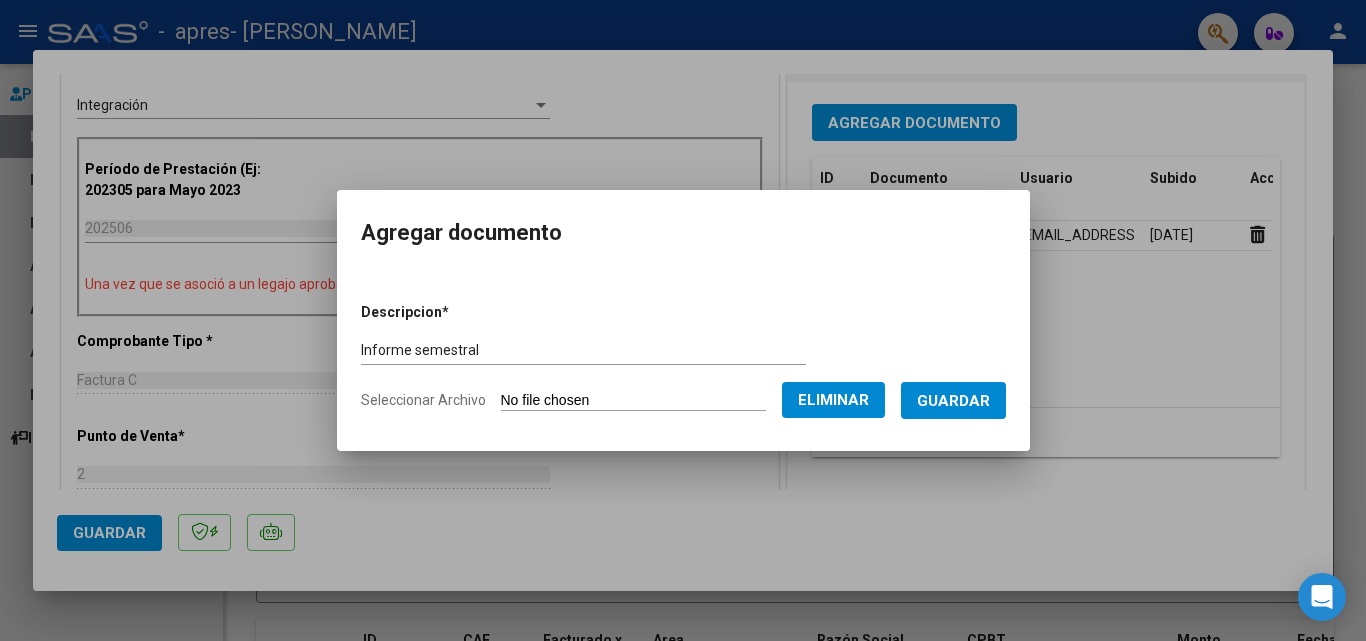 click on "Guardar" at bounding box center (953, 401) 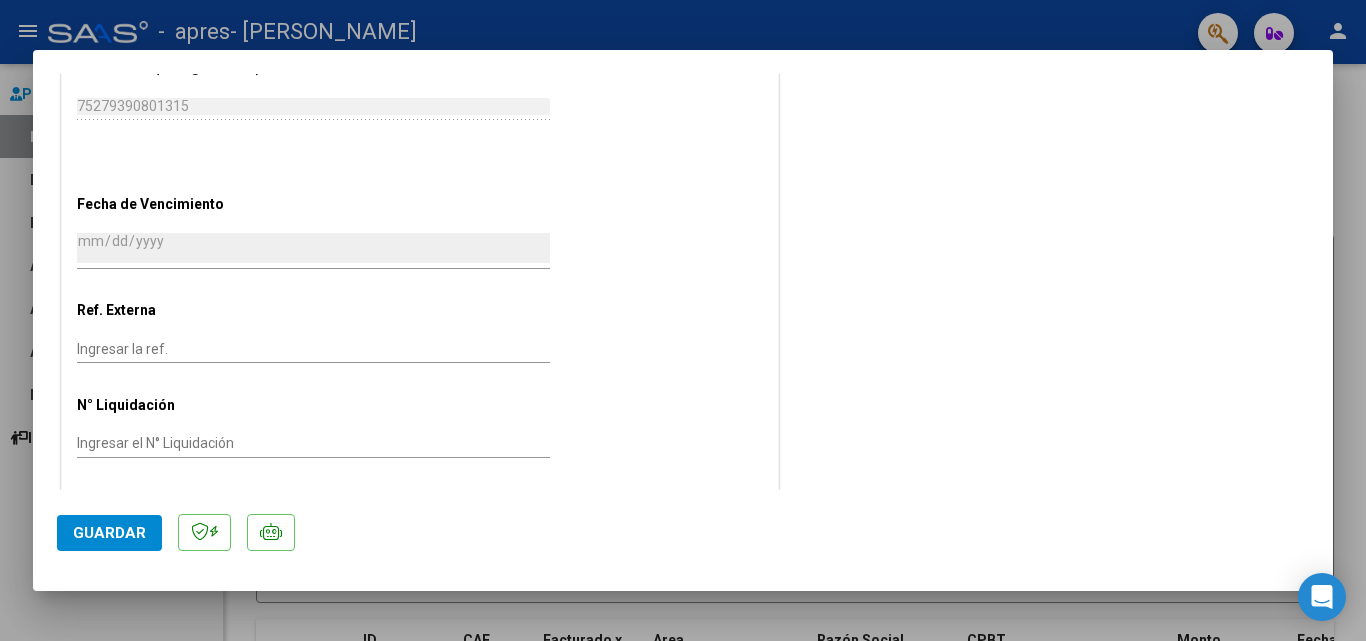 scroll, scrollTop: 1268, scrollLeft: 0, axis: vertical 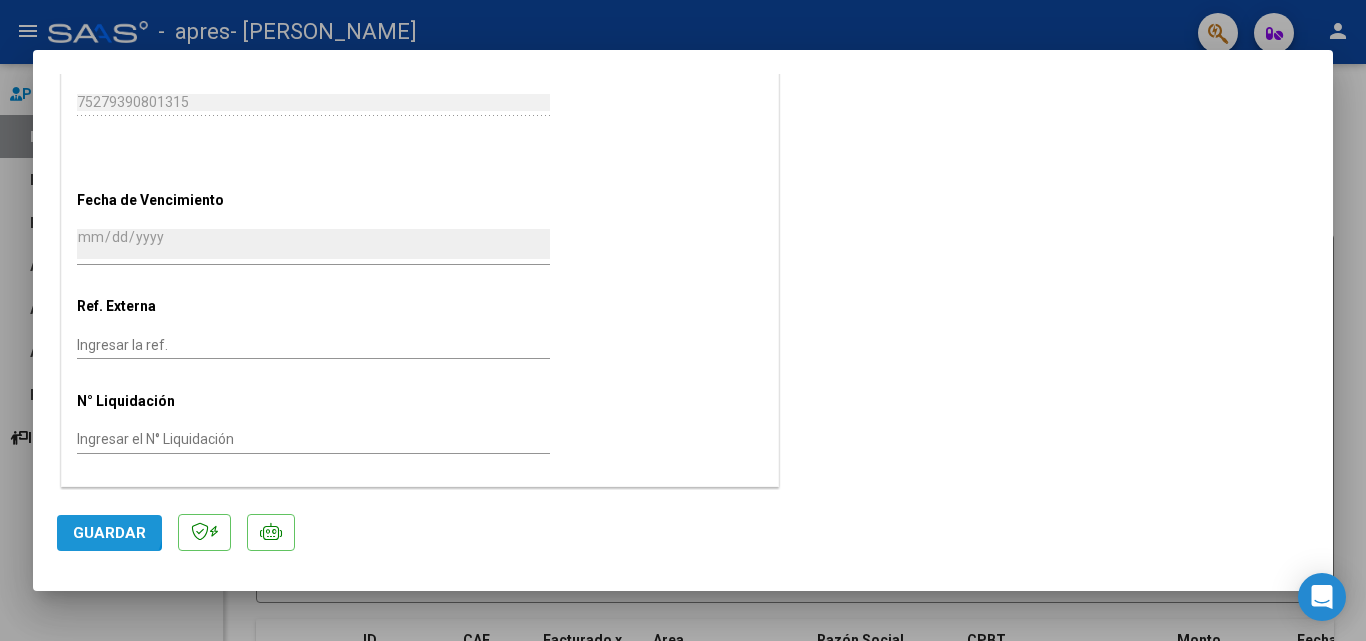 click on "Guardar" 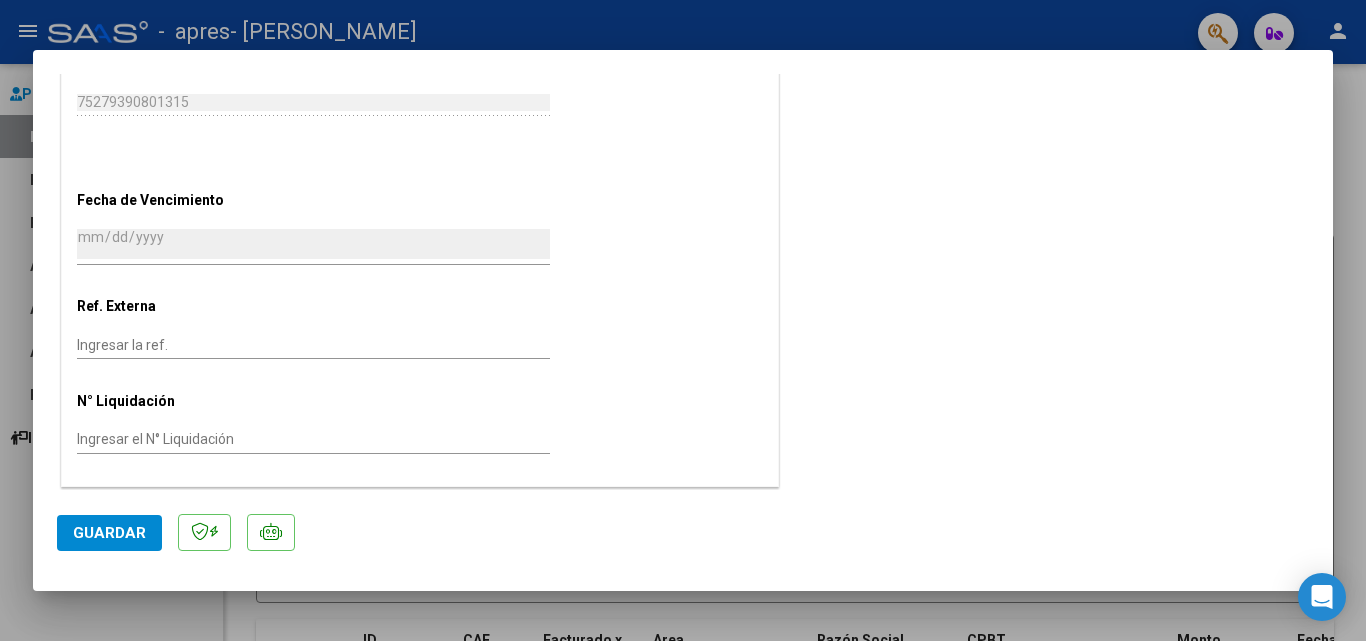 click at bounding box center (683, 320) 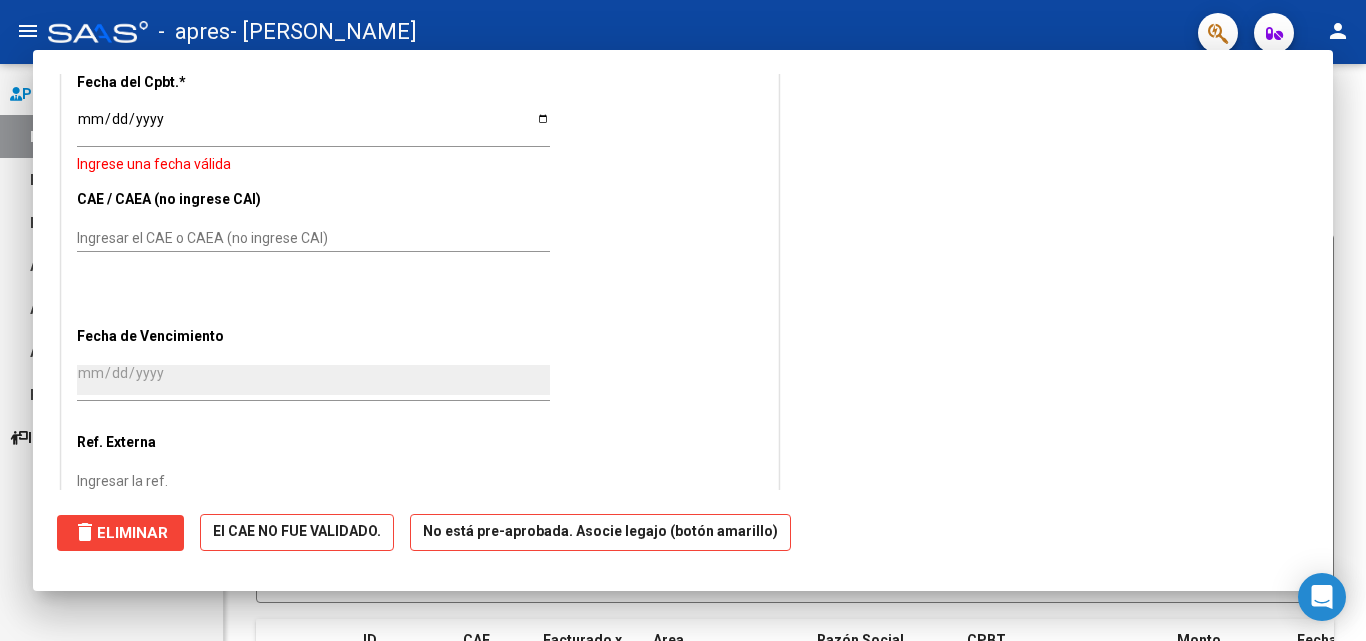 scroll, scrollTop: 0, scrollLeft: 0, axis: both 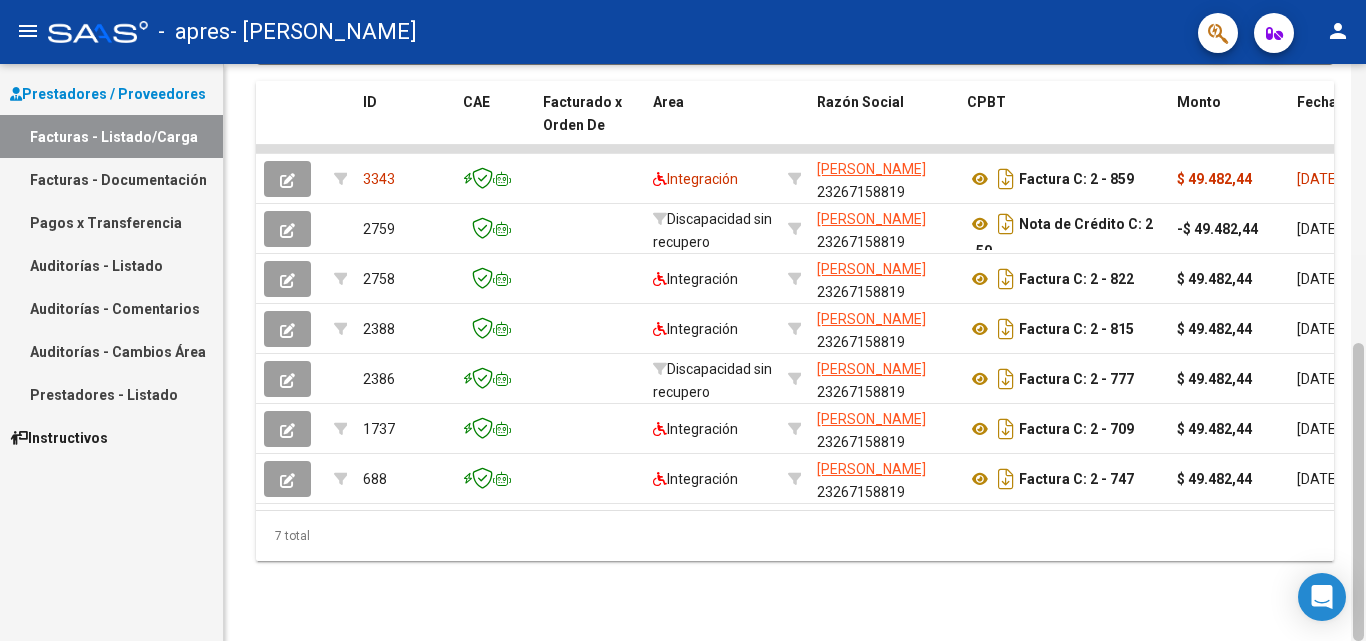 drag, startPoint x: 1365, startPoint y: 213, endPoint x: 1365, endPoint y: 355, distance: 142 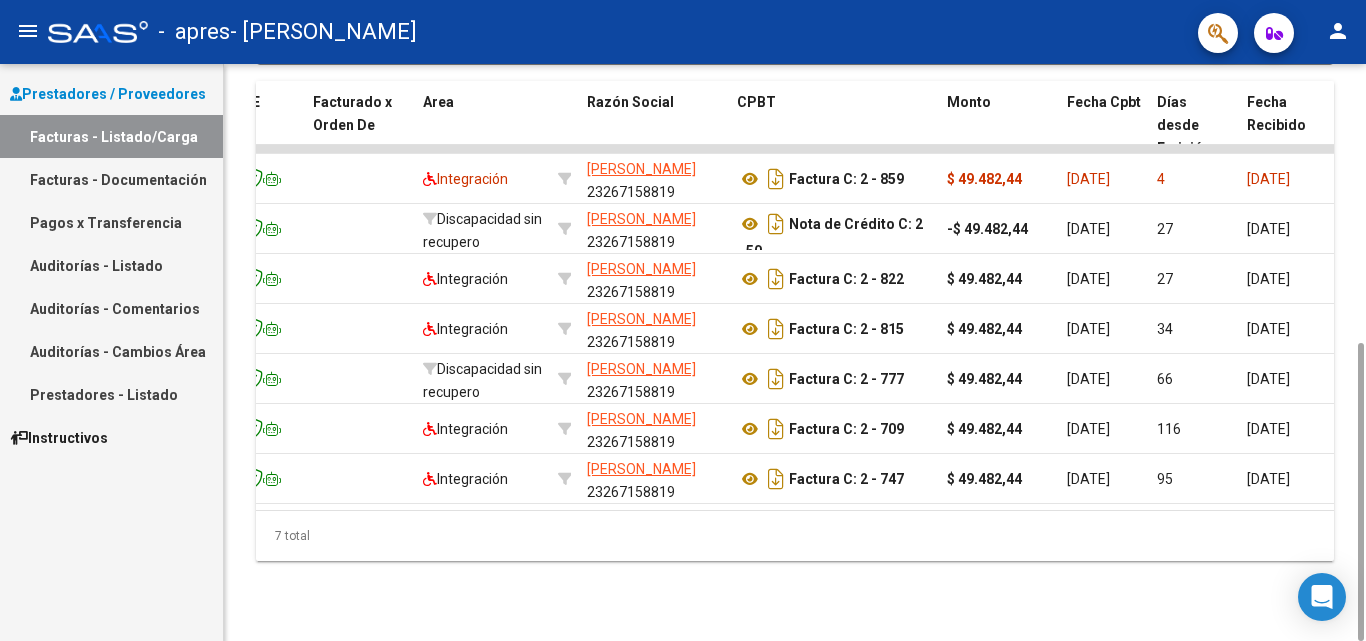 scroll, scrollTop: 0, scrollLeft: 311, axis: horizontal 